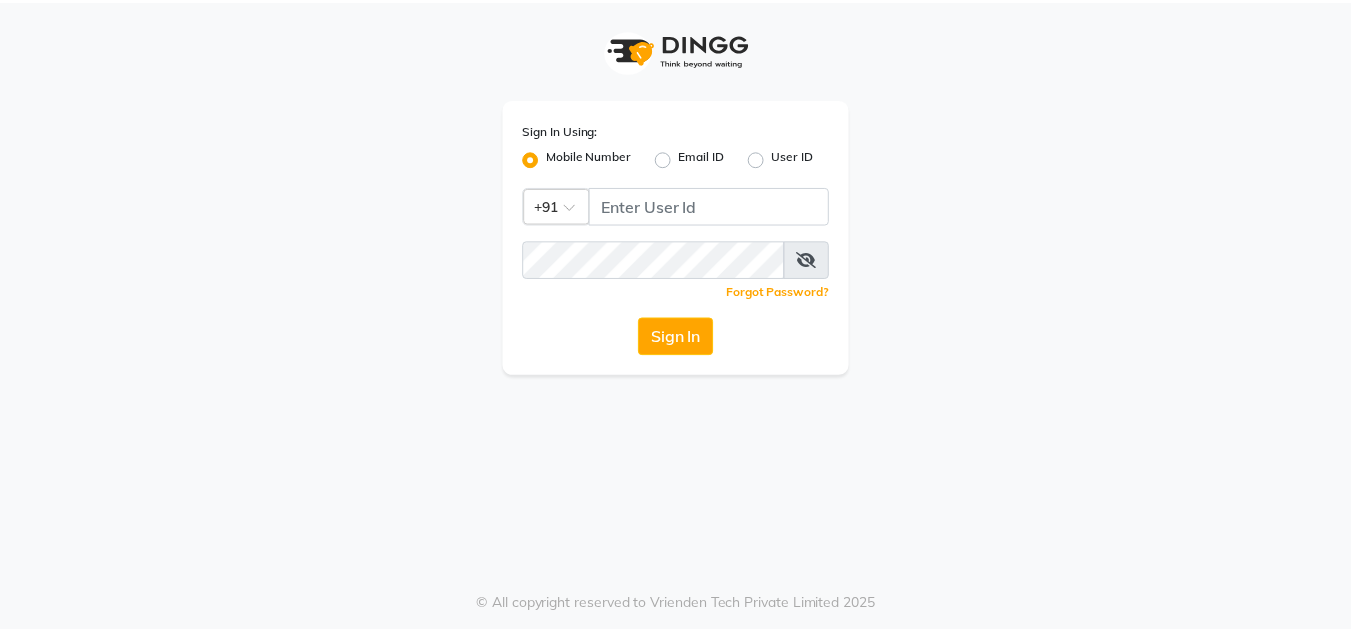 scroll, scrollTop: 0, scrollLeft: 0, axis: both 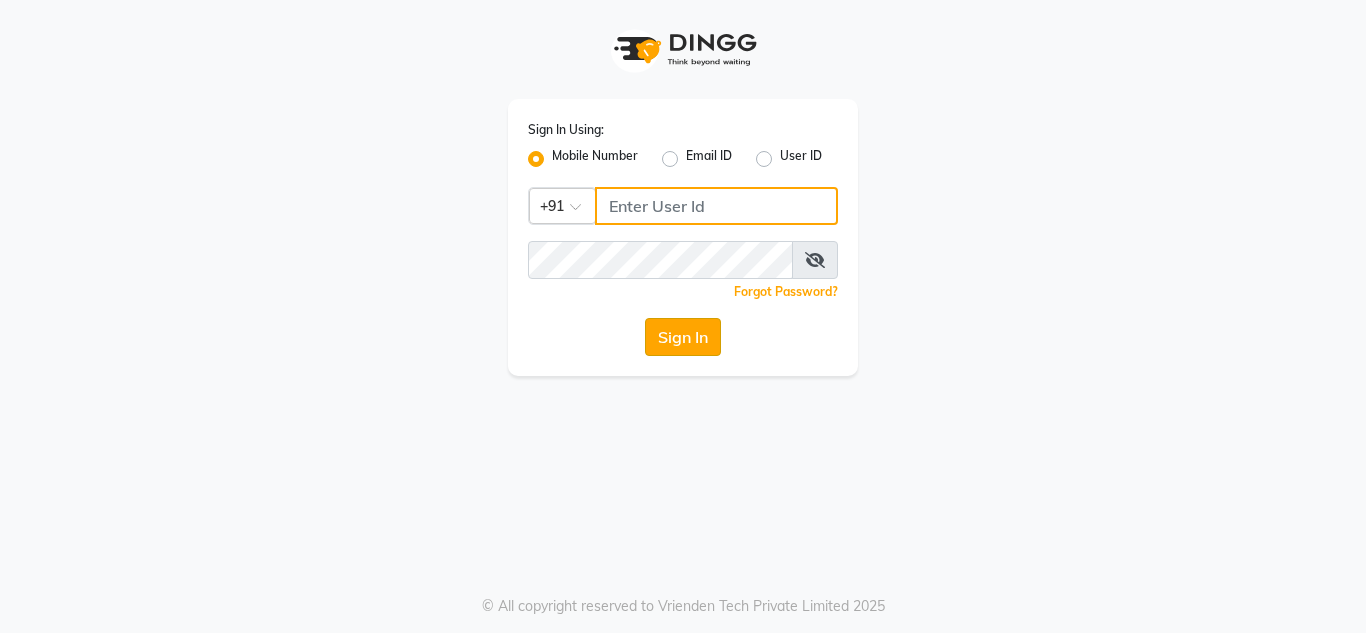 type on "[PHONE]" 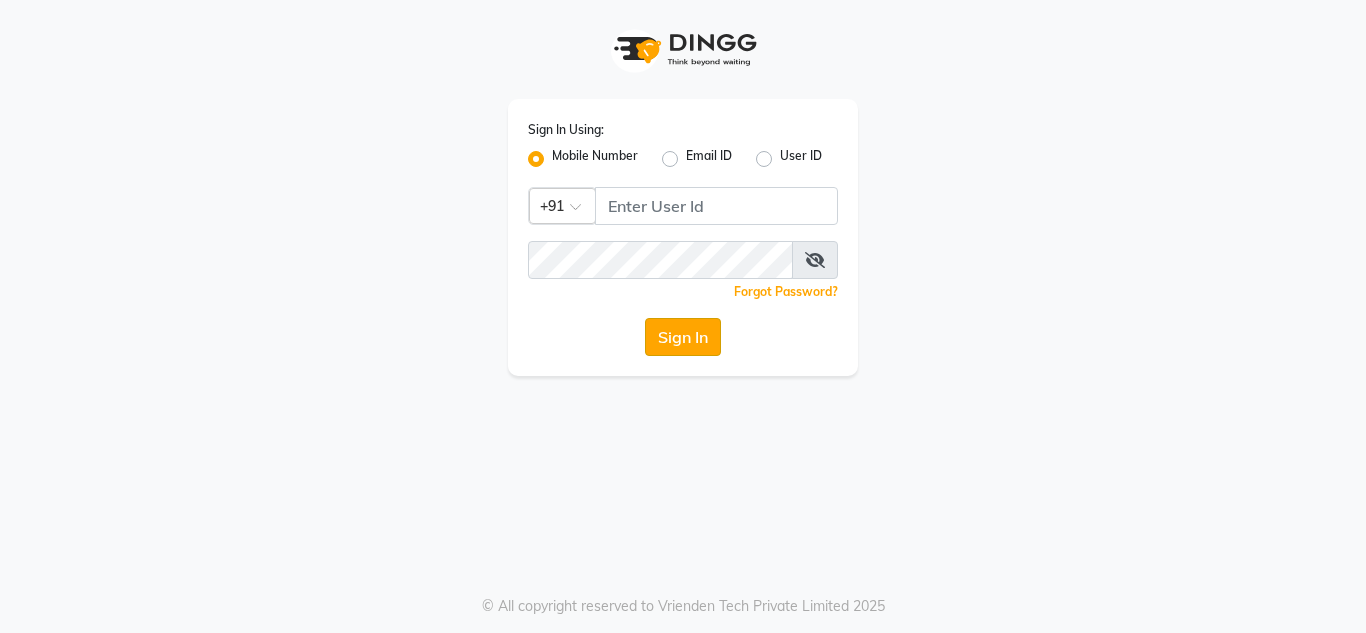 click on "Sign In" 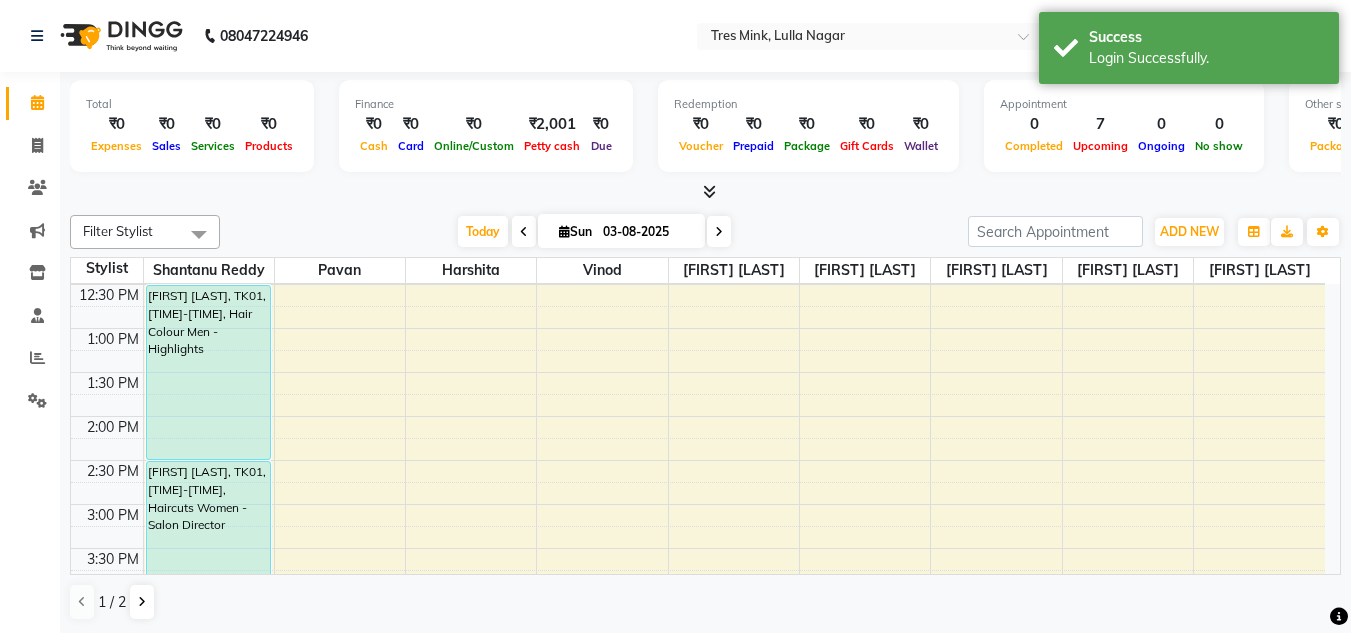 scroll, scrollTop: 400, scrollLeft: 0, axis: vertical 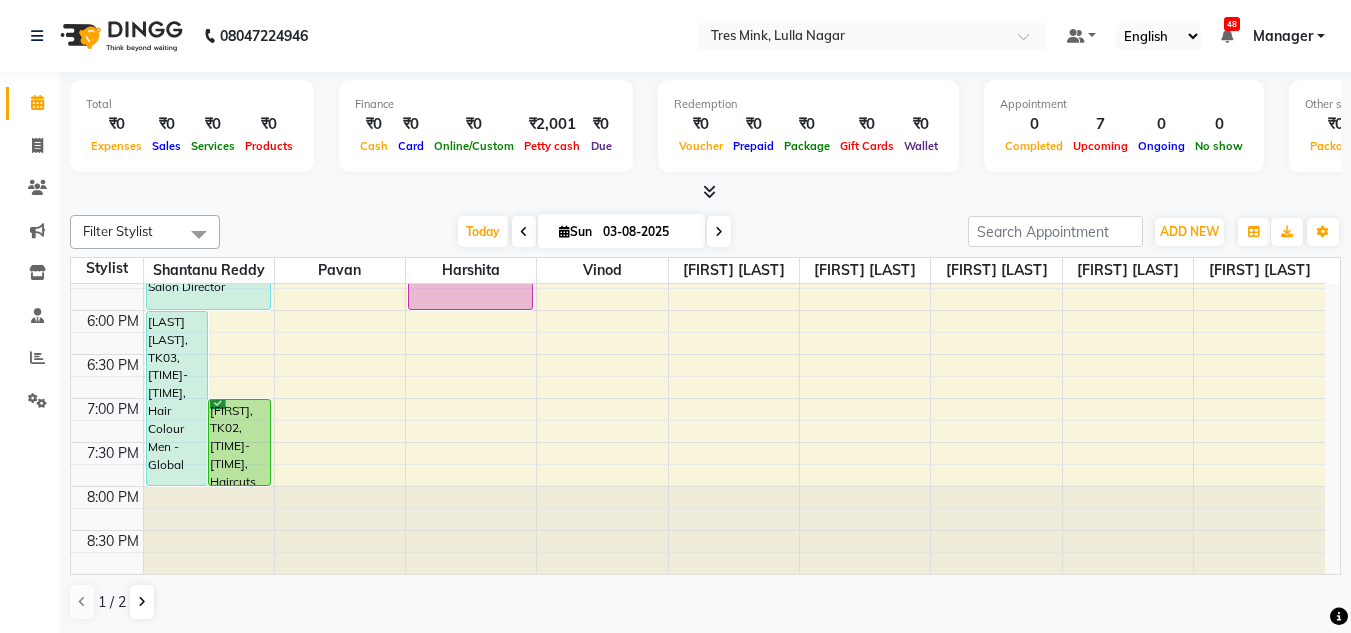 click at bounding box center [524, 232] 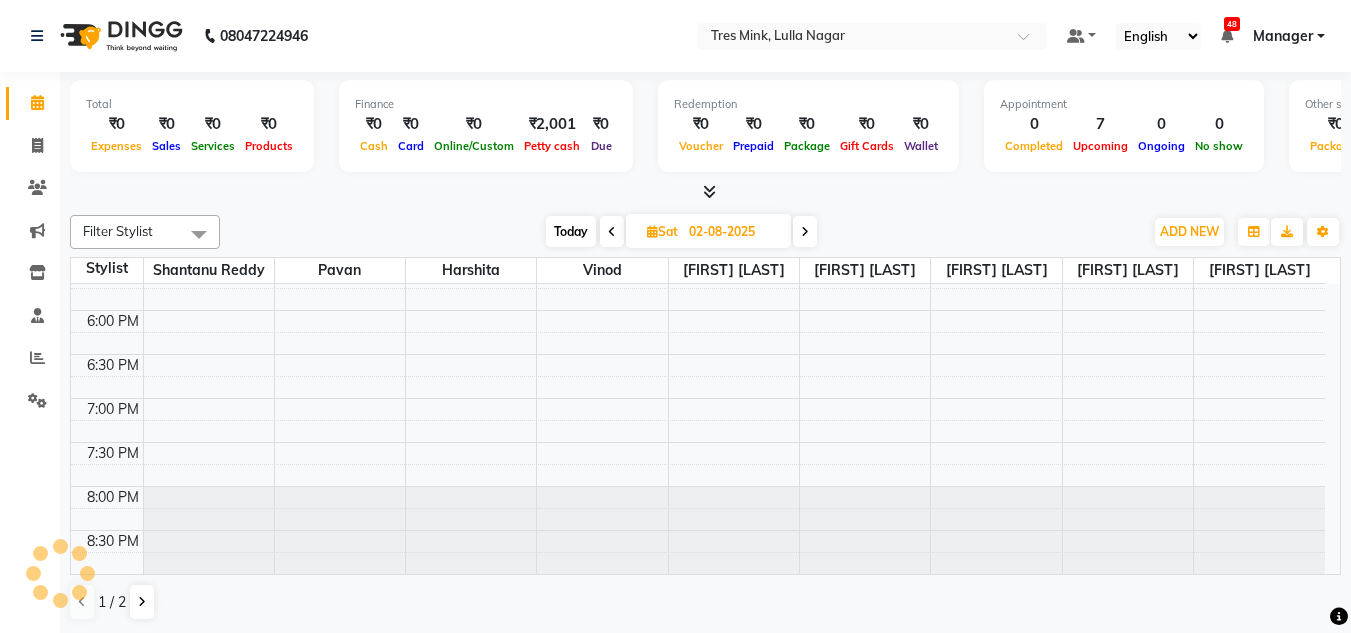 scroll, scrollTop: 89, scrollLeft: 0, axis: vertical 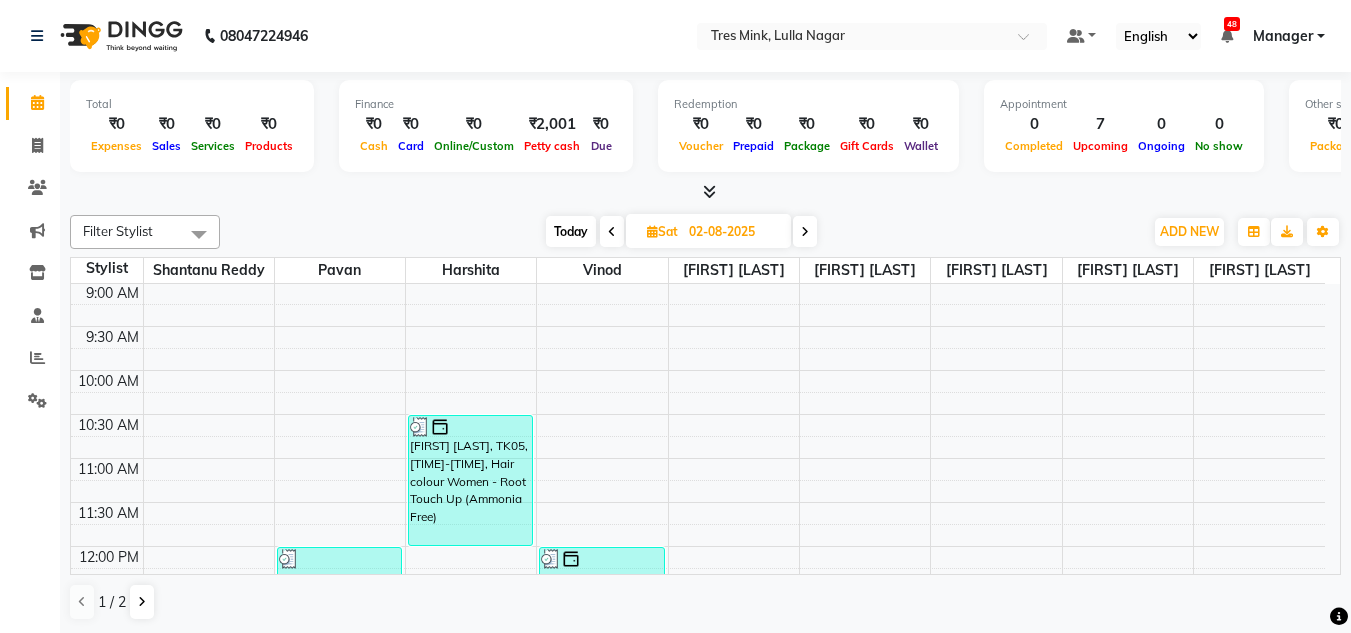 click at bounding box center [705, 192] 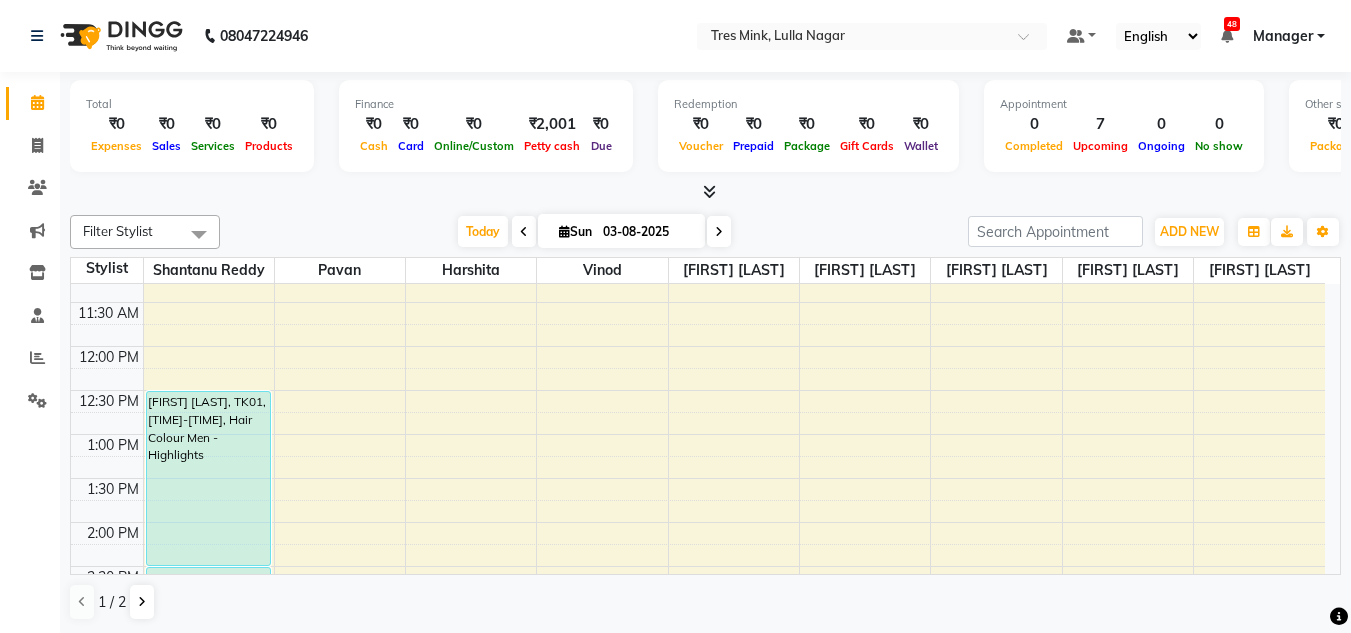 scroll, scrollTop: 389, scrollLeft: 0, axis: vertical 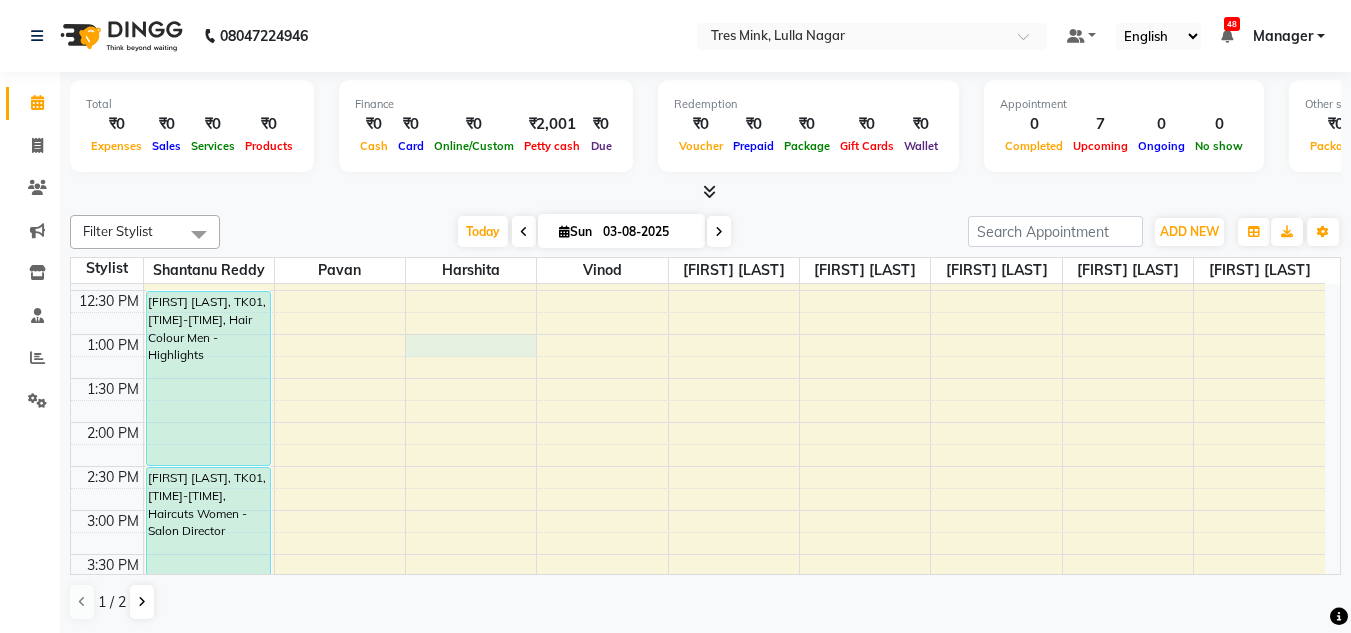 click on "[TIME] [TIME] [TIME] [TIME] [TIME] [TIME] [TIME] [TIME] [TIME] [TIME] [TIME] [TIME] [TIME] [TIME] [TIME] [TIME] [TIME] [TIME] [TIME] [TIME] [TIME] [TIME] [TIME] [TIME] [TIME] [TIME]    [LAST] [LAST], TK03, [TIME]-[TIME], Hair Colour Men - Global     [FIRST], TK02, [TIME]-[TIME], Haircuts Women - Salon Director    [FIRST] [LAST], TK01, [TIME]-[TIME], Hair Colour Men - Highlights    [FIRST] [LAST], TK01, [TIME]-[TIME], Haircuts Women - Salon Director    [LAST] [LAST], TK03, [TIME]-[TIME], Haircuts Women - Salon Director             [LAST] [LAST], TK04, [TIME]-[TIME], Hair Colour Men - Root Touch (Ammonia Free)    [FIRST], TK05, [TIME]-[TIME], Facial - Hydrating Facial" at bounding box center (698, 466) 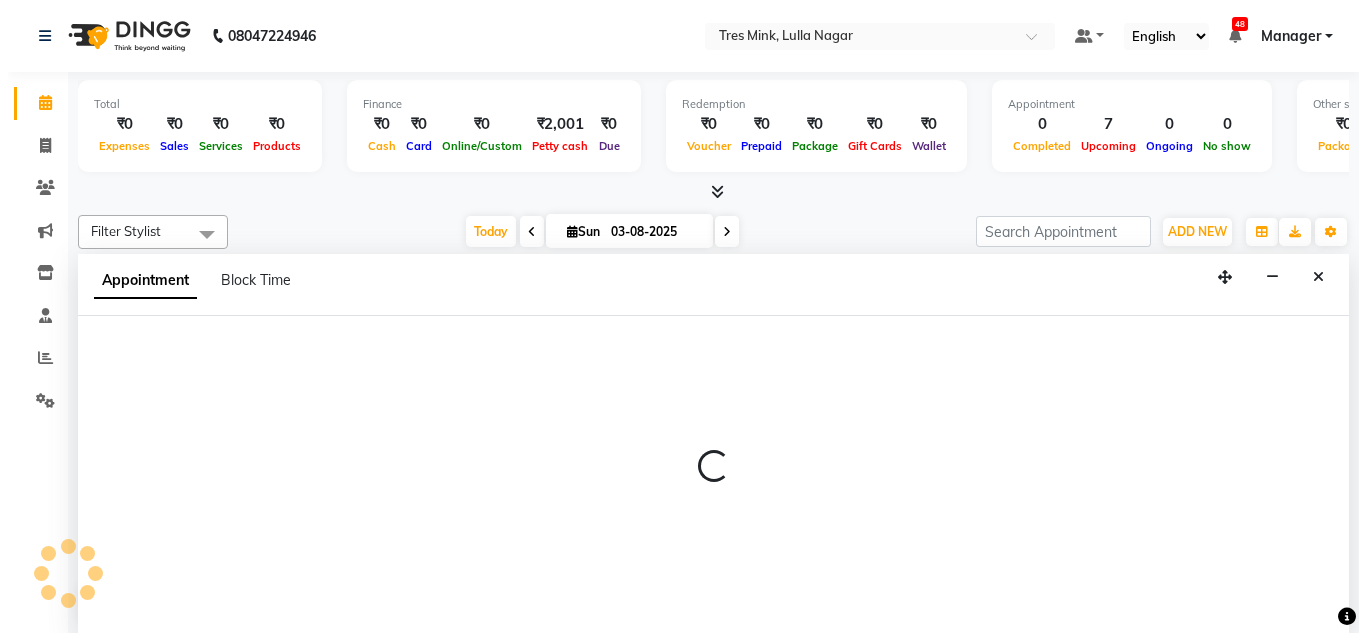scroll, scrollTop: 1, scrollLeft: 0, axis: vertical 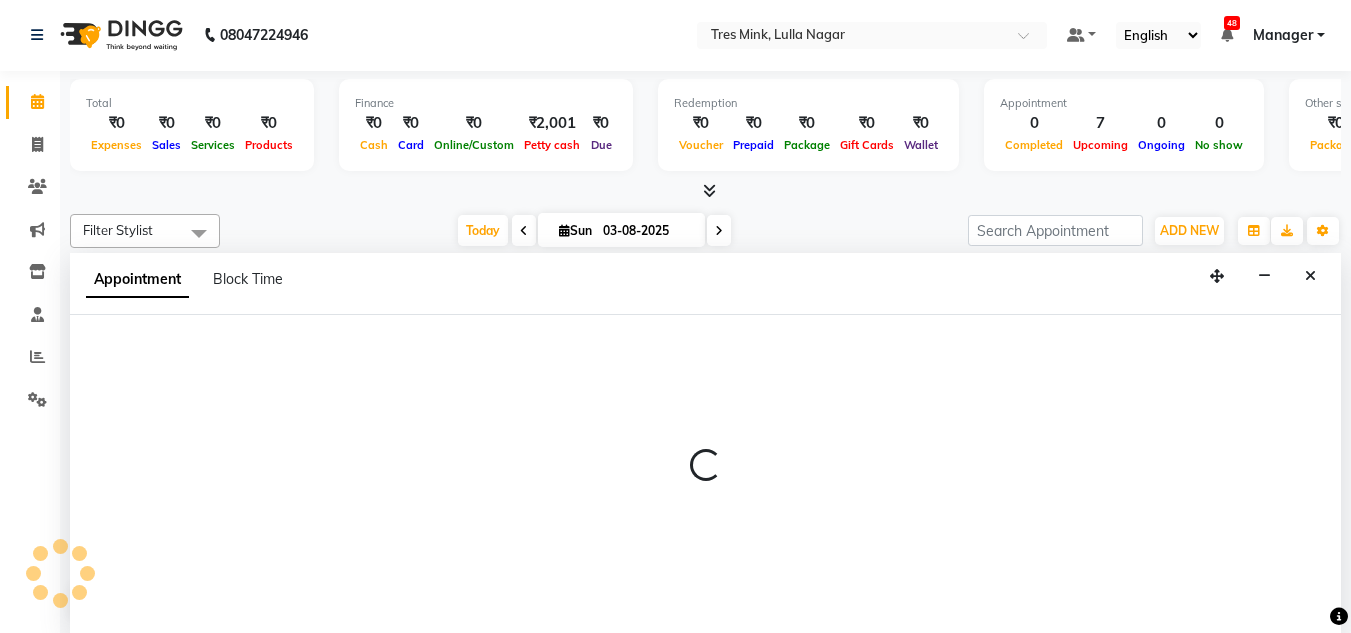 select on "[PHONE]" 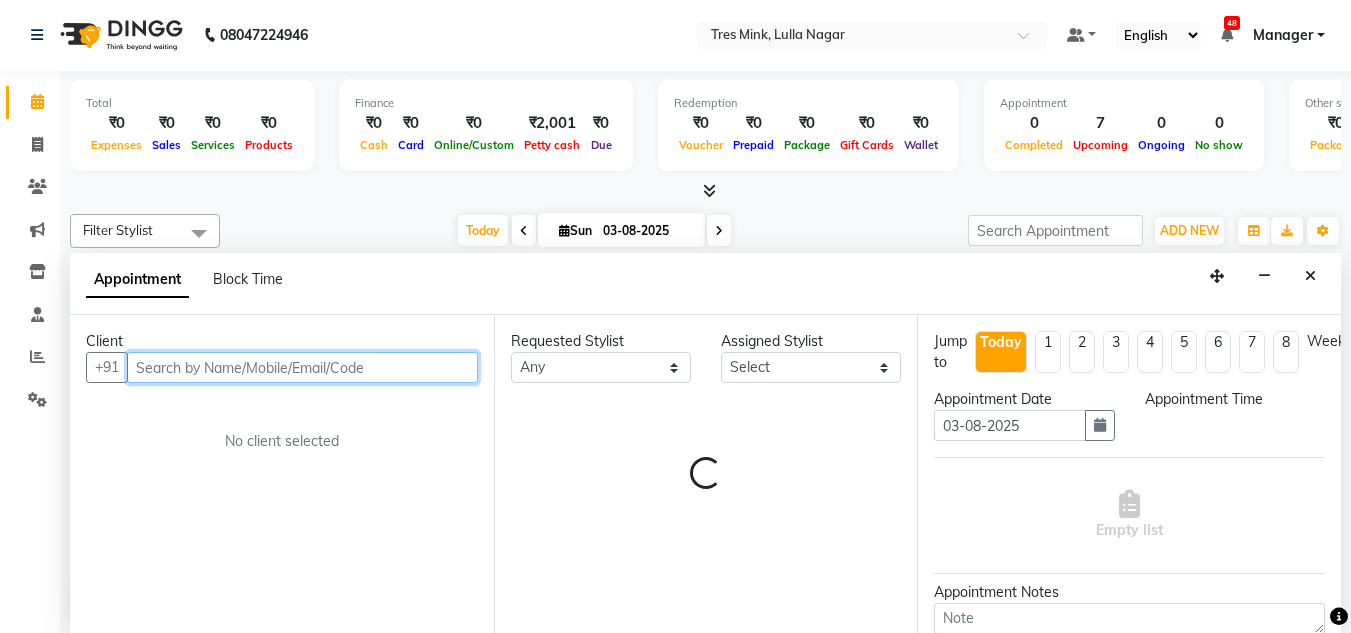 select on "780" 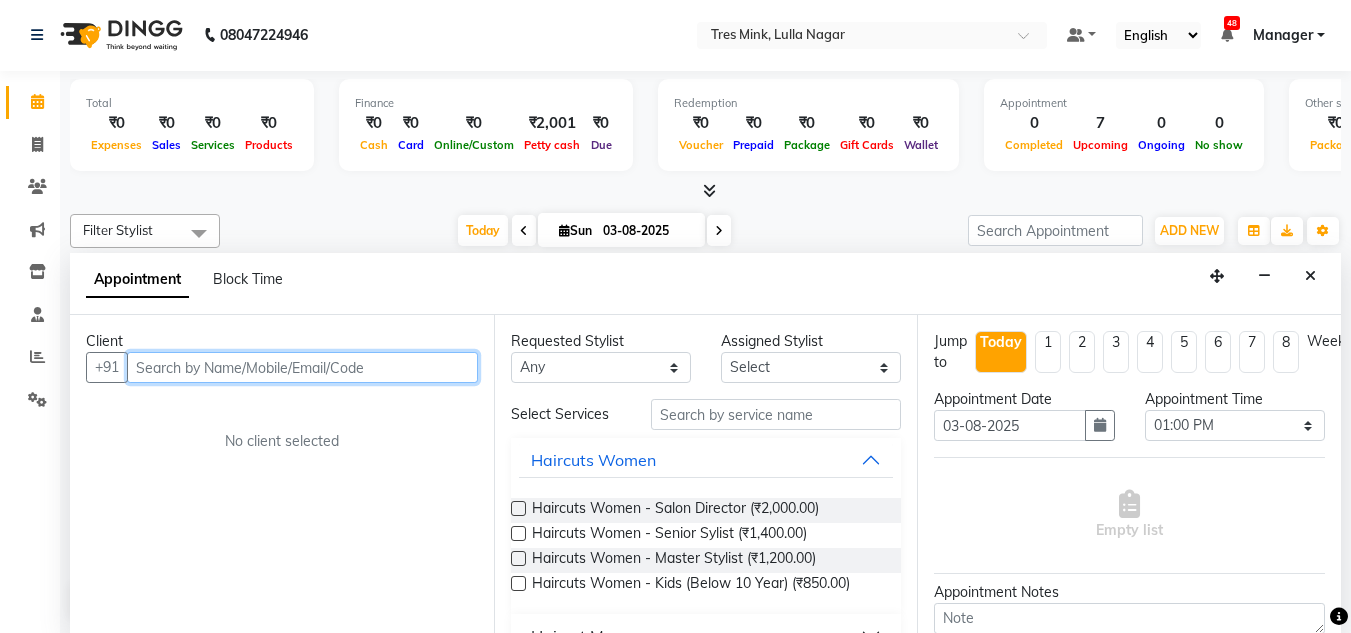 click at bounding box center [302, 367] 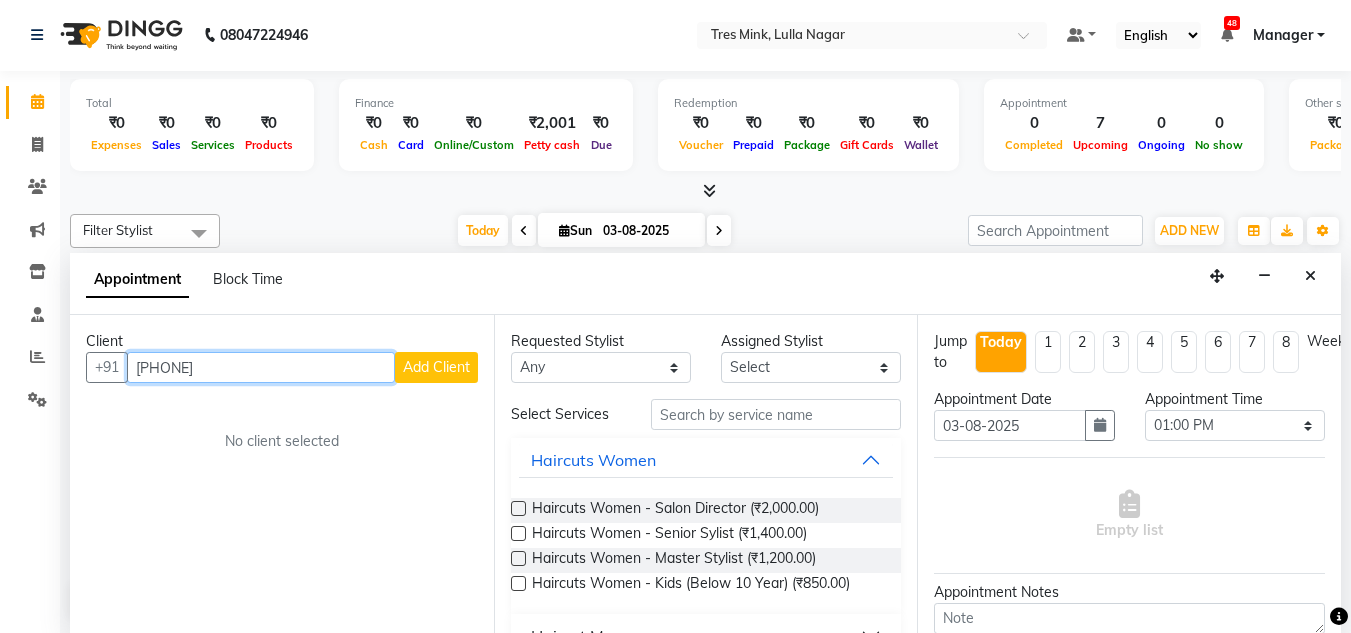 type on "[PHONE]" 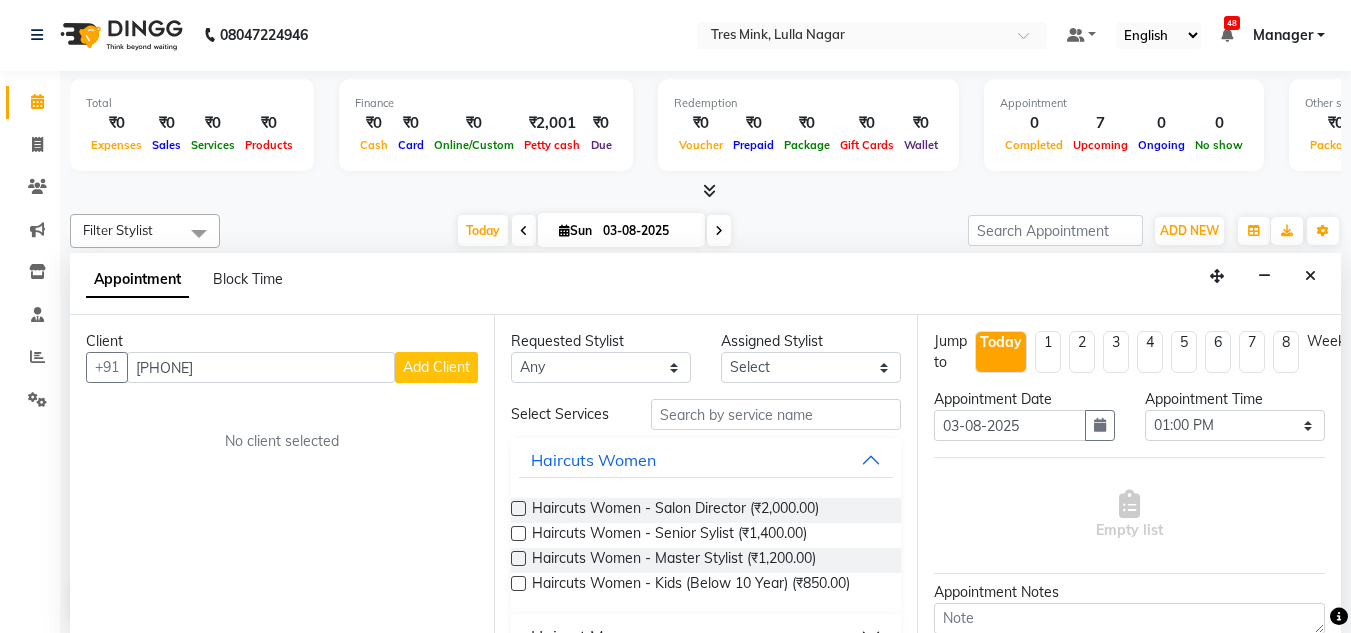 click on "Add Client" at bounding box center [436, 367] 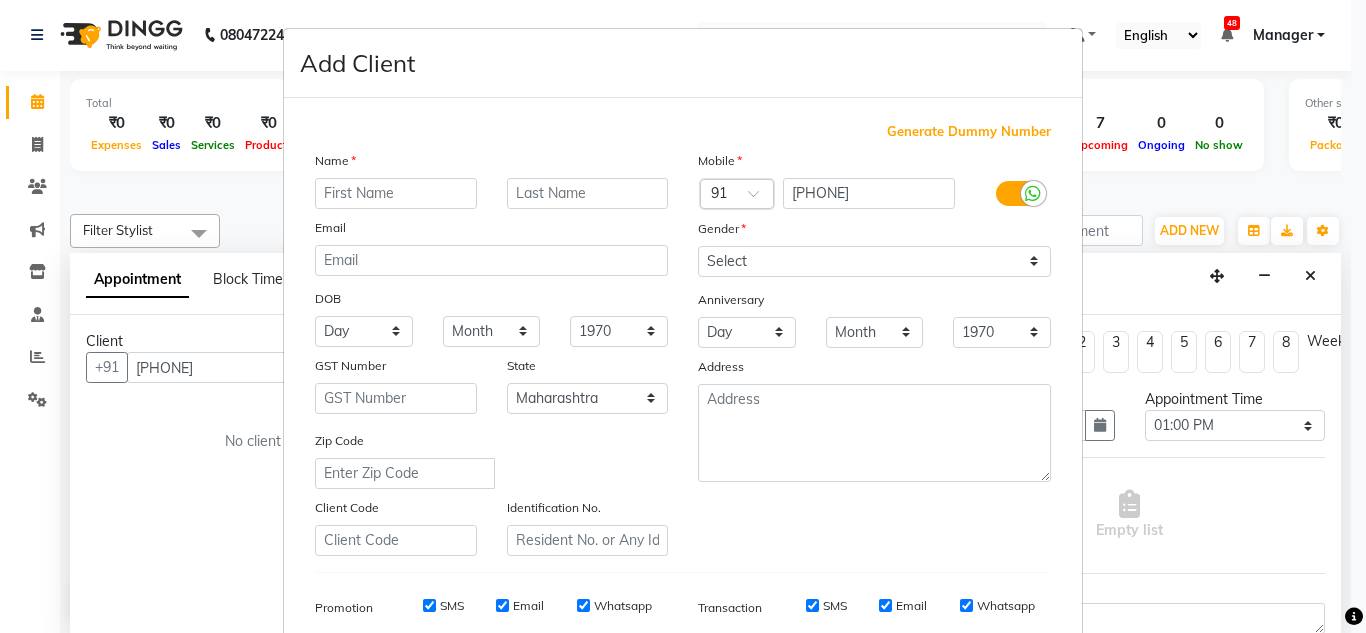click at bounding box center [396, 193] 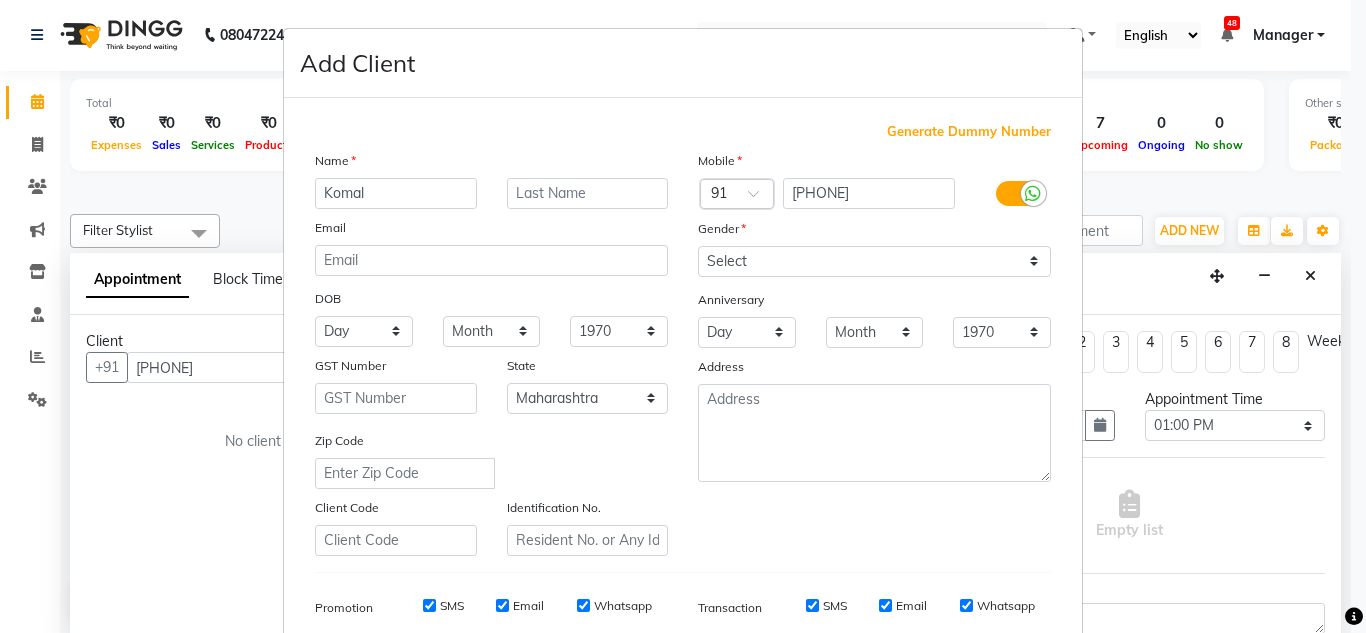 type on "Komal" 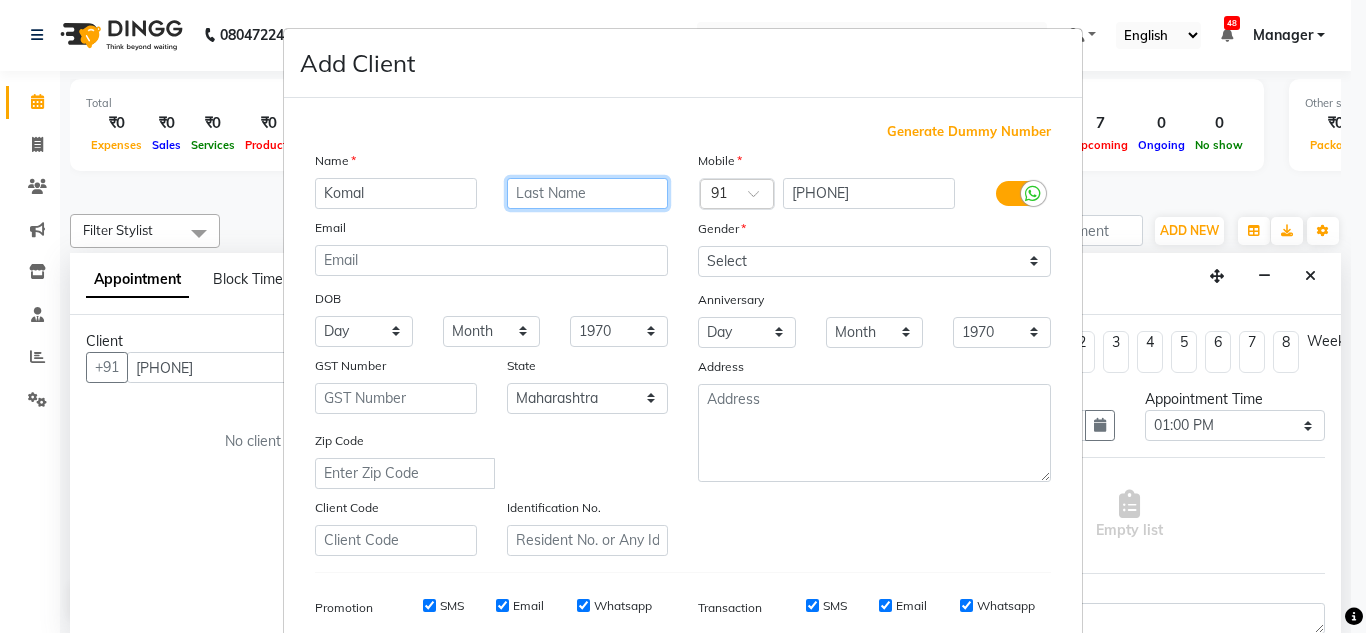 click at bounding box center [588, 193] 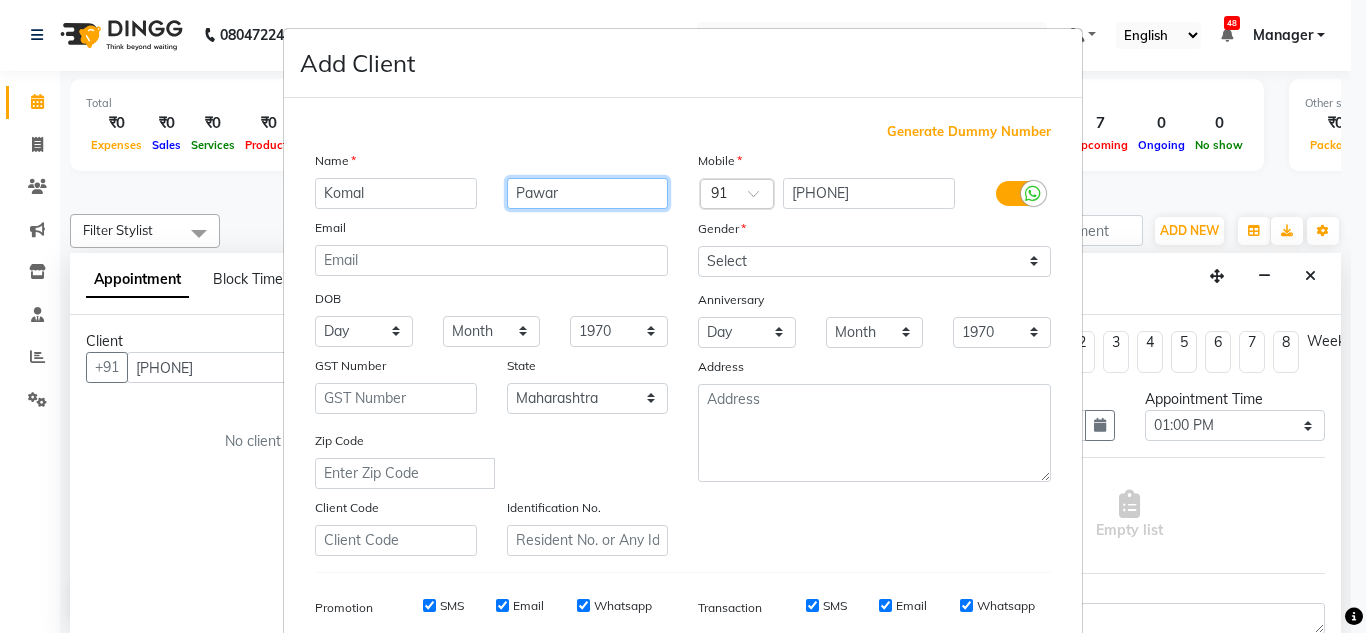 type on "Pawar" 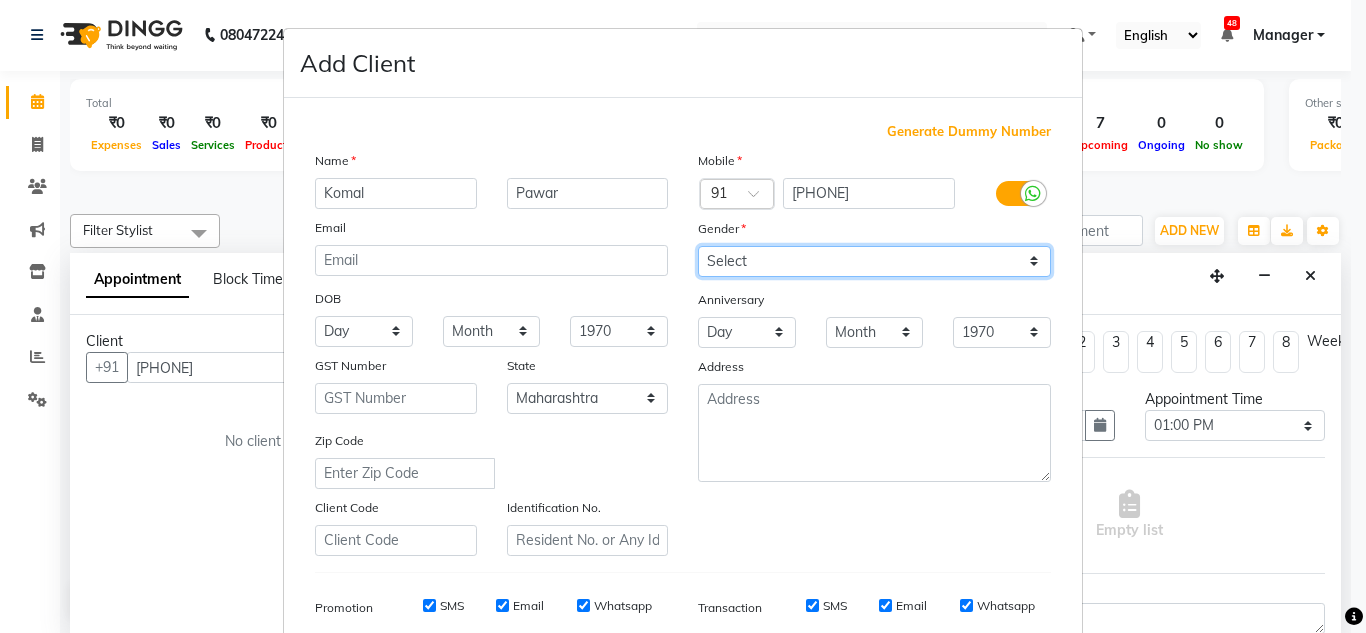 drag, startPoint x: 747, startPoint y: 265, endPoint x: 714, endPoint y: 276, distance: 34.785053 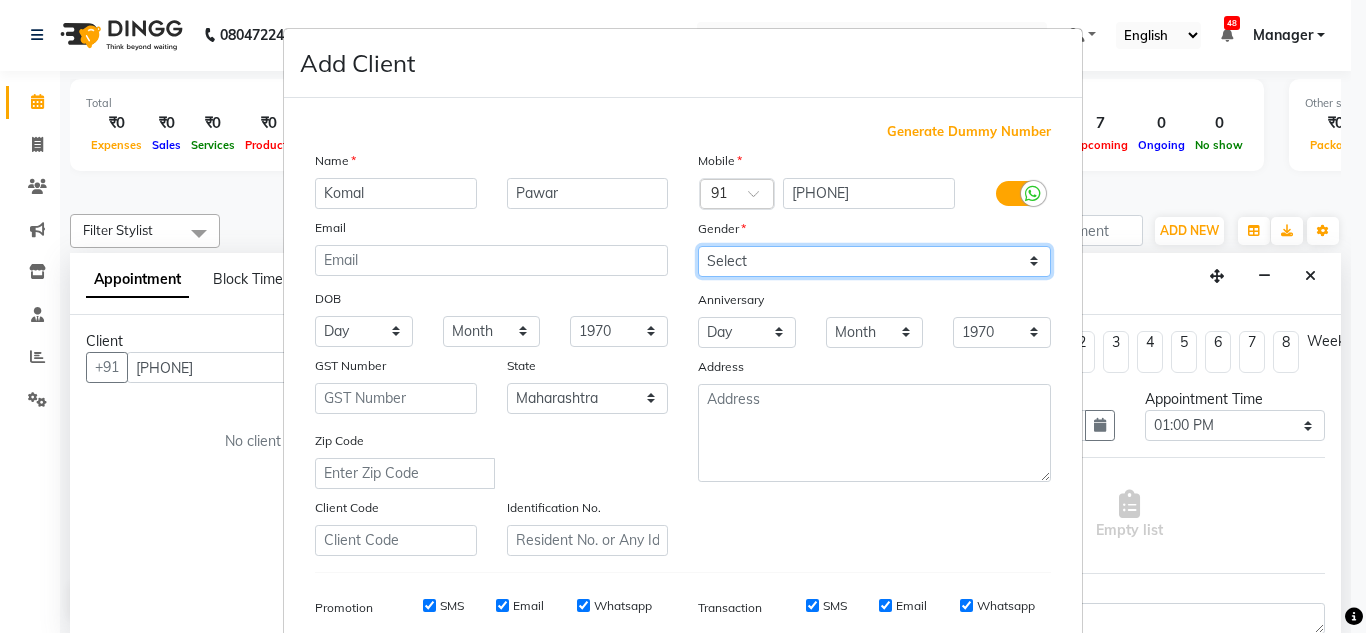 select on "female" 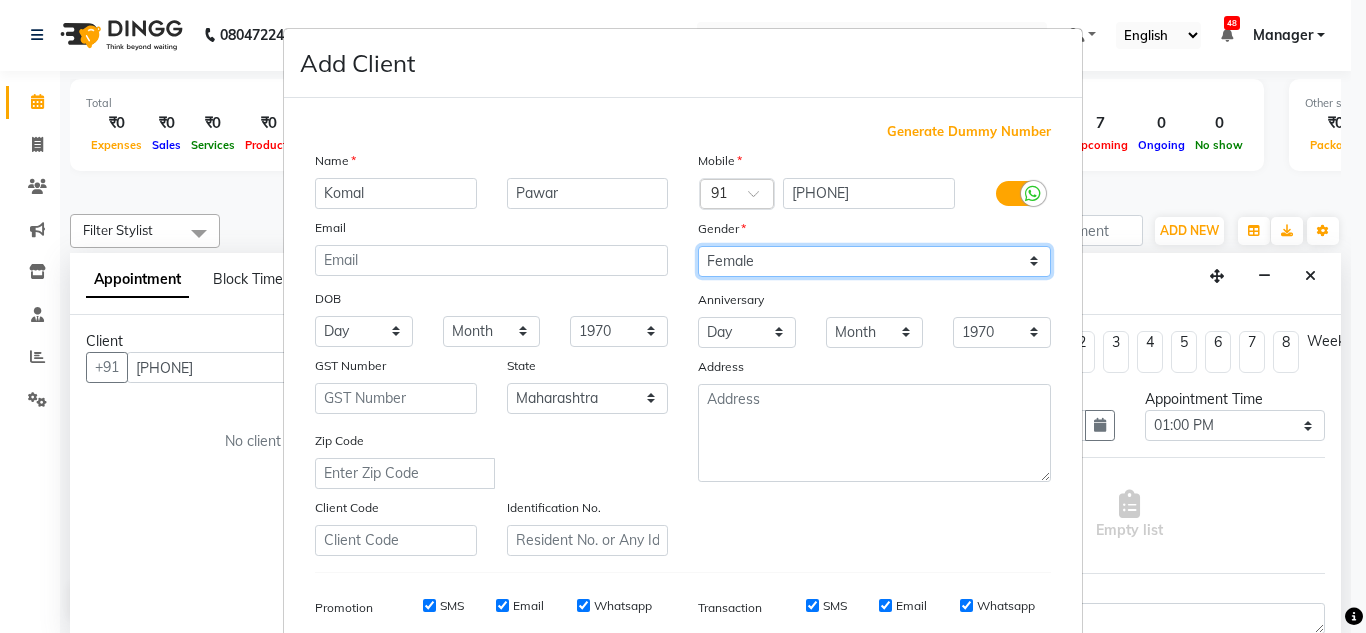 click on "Select Male Female Other Prefer Not To Say" at bounding box center [874, 261] 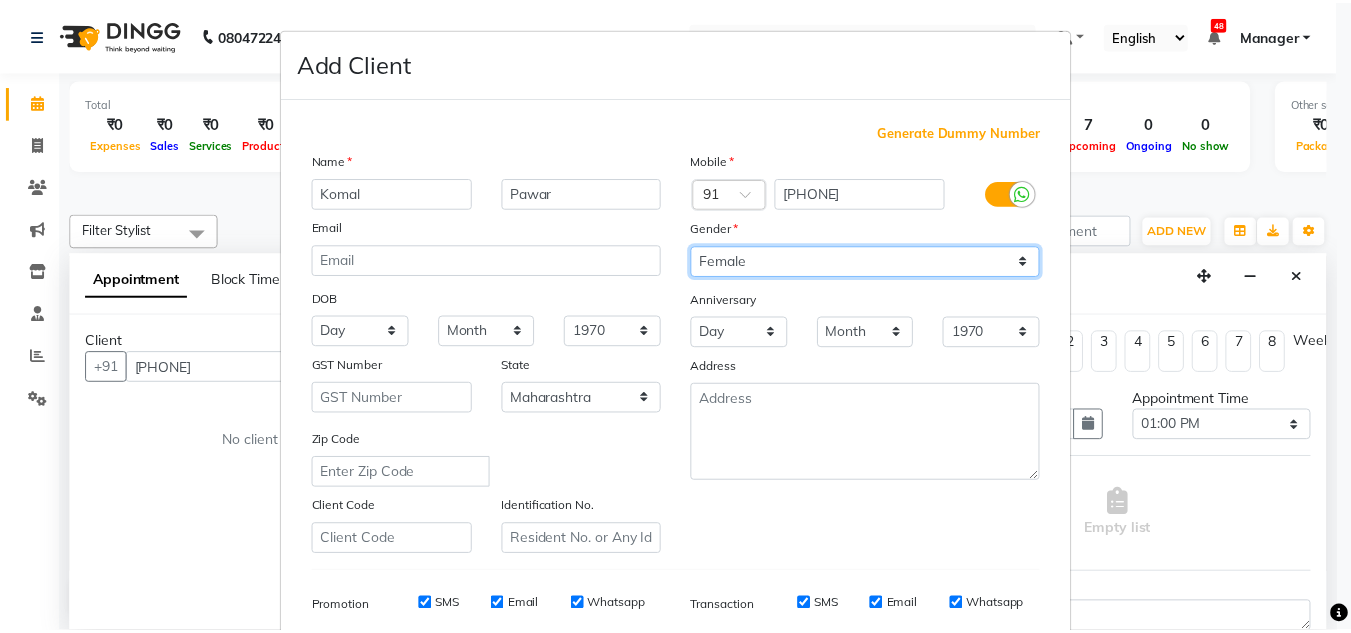 scroll, scrollTop: 290, scrollLeft: 0, axis: vertical 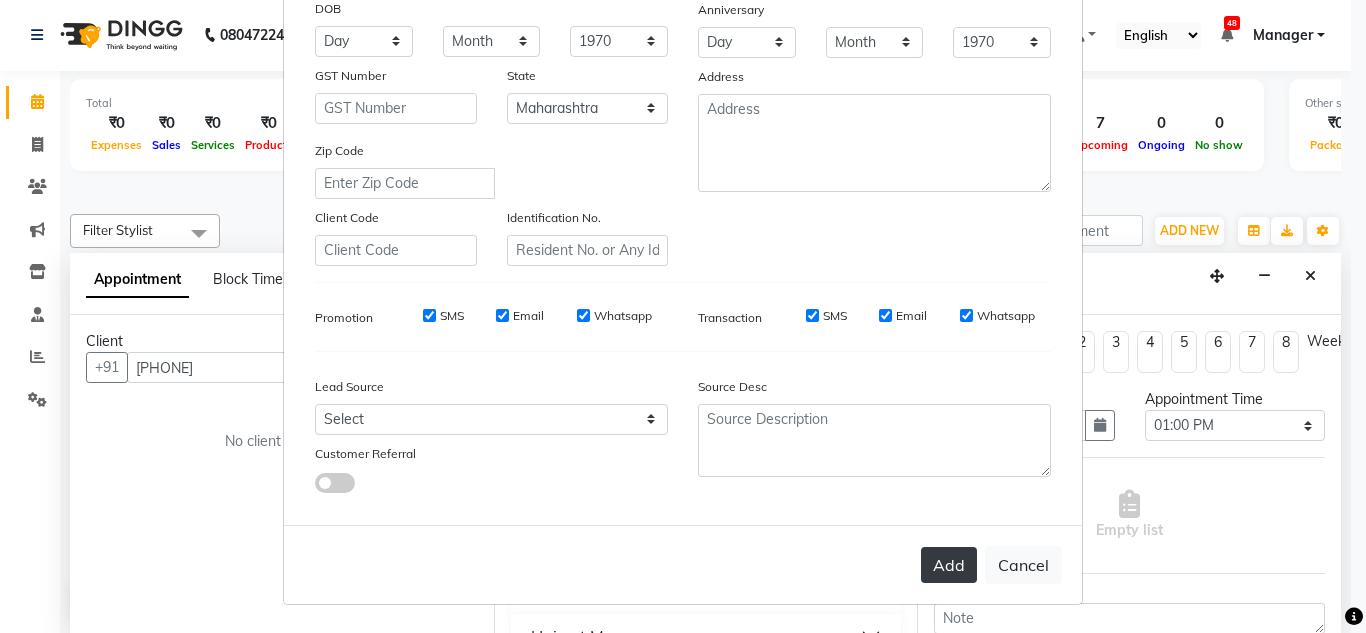 click on "Add" at bounding box center (949, 565) 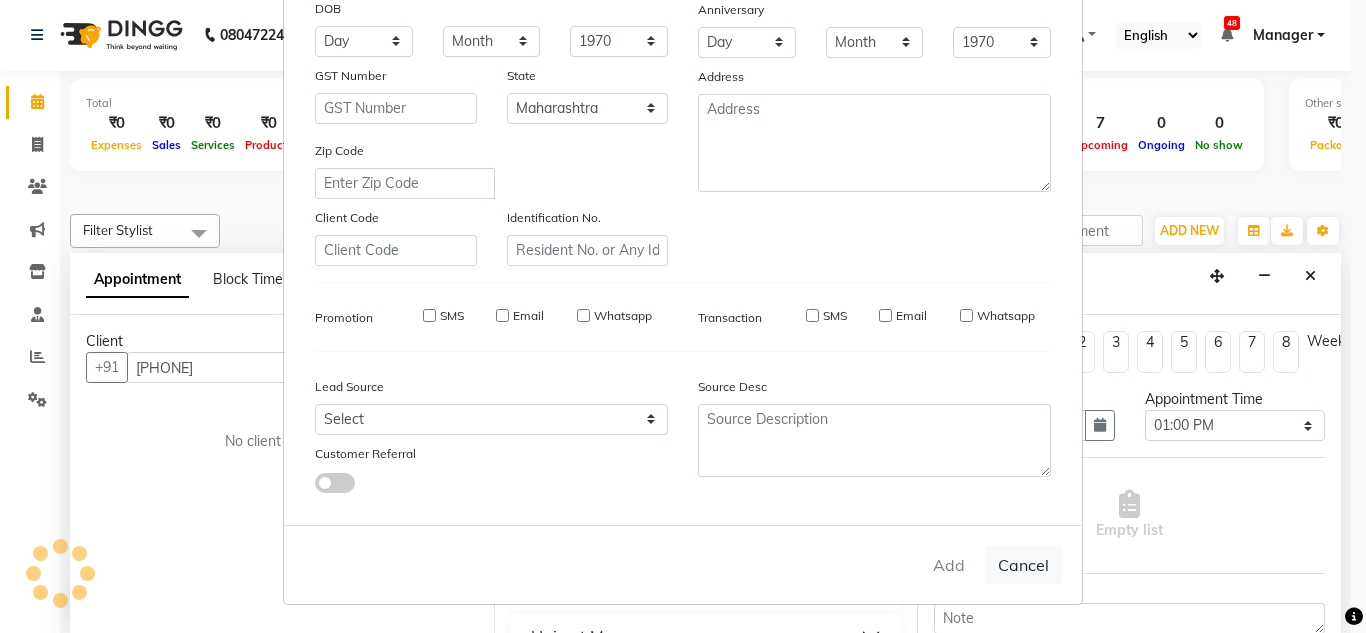 type 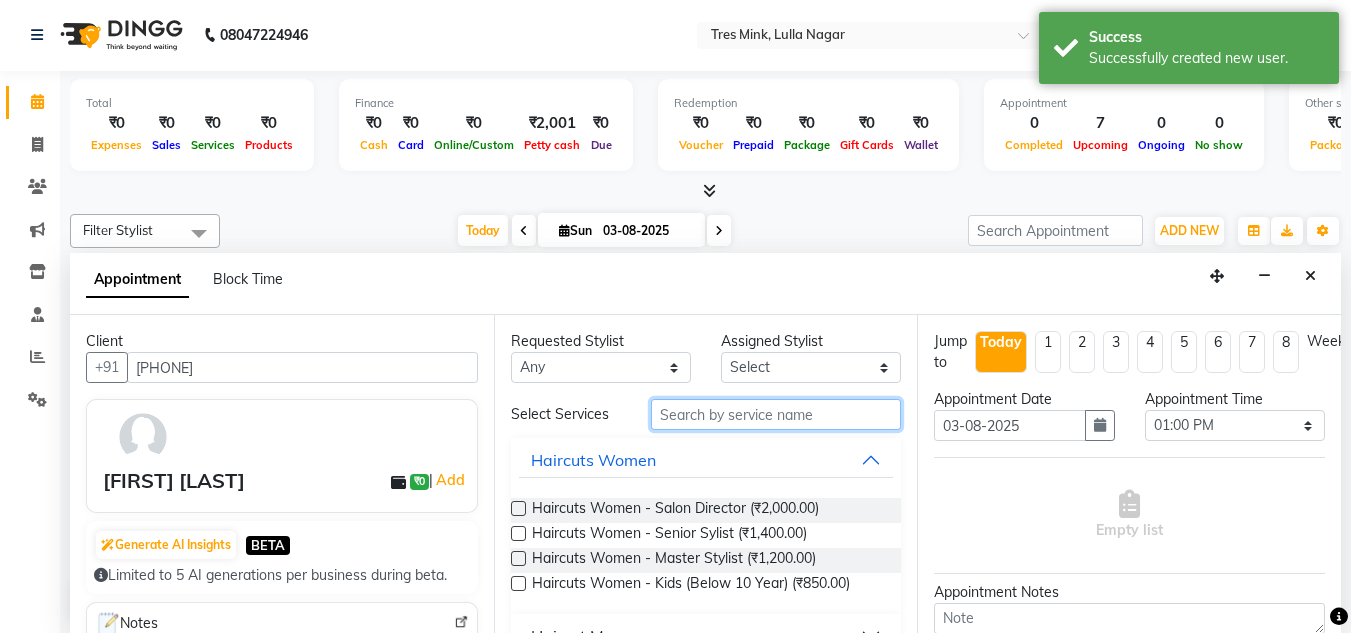 click at bounding box center [776, 414] 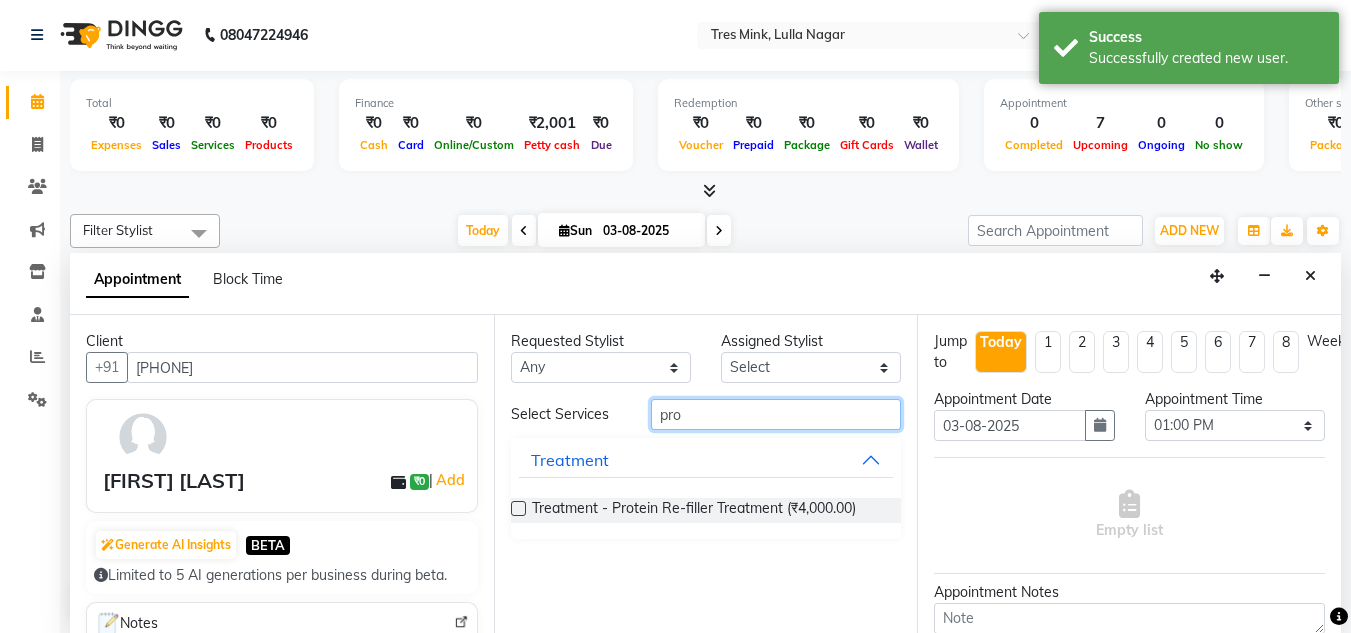 type on "pro" 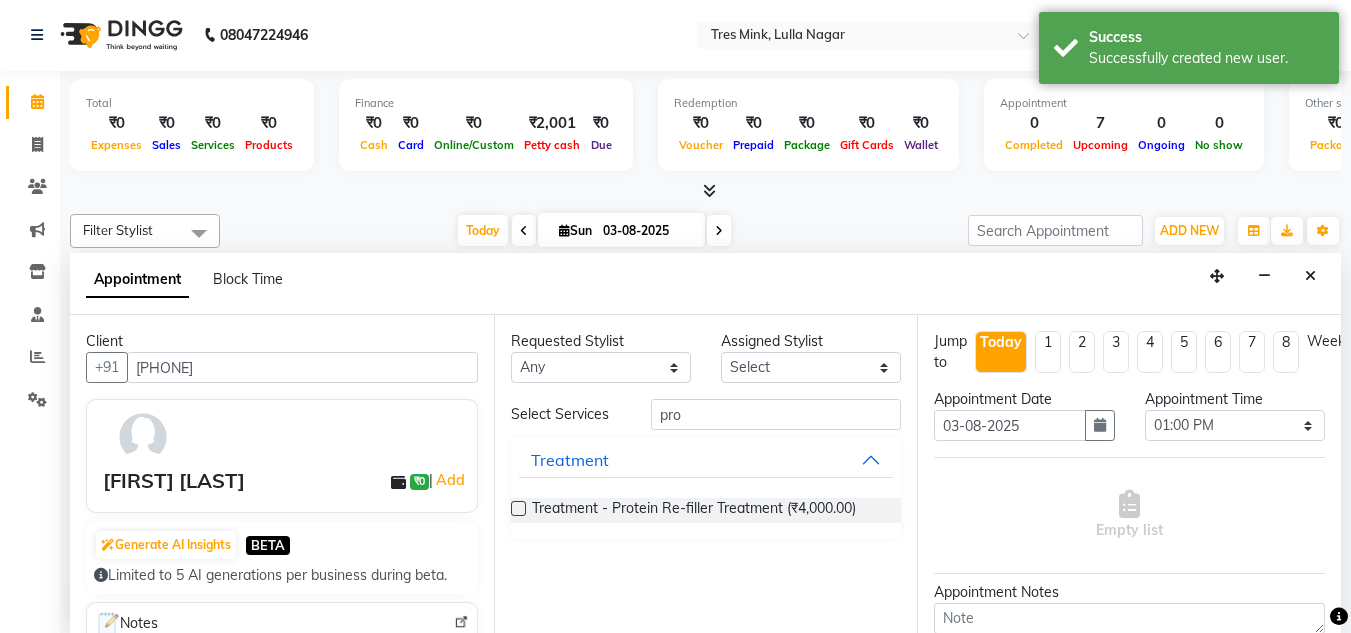 click at bounding box center (518, 508) 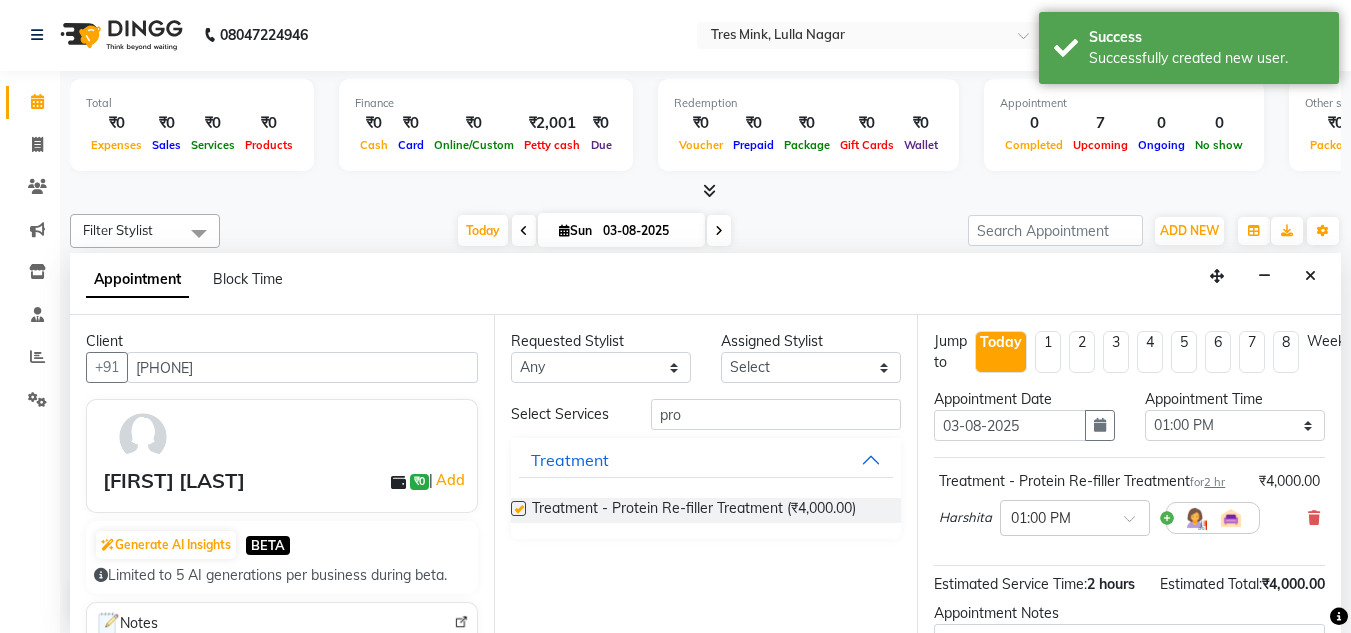 checkbox on "false" 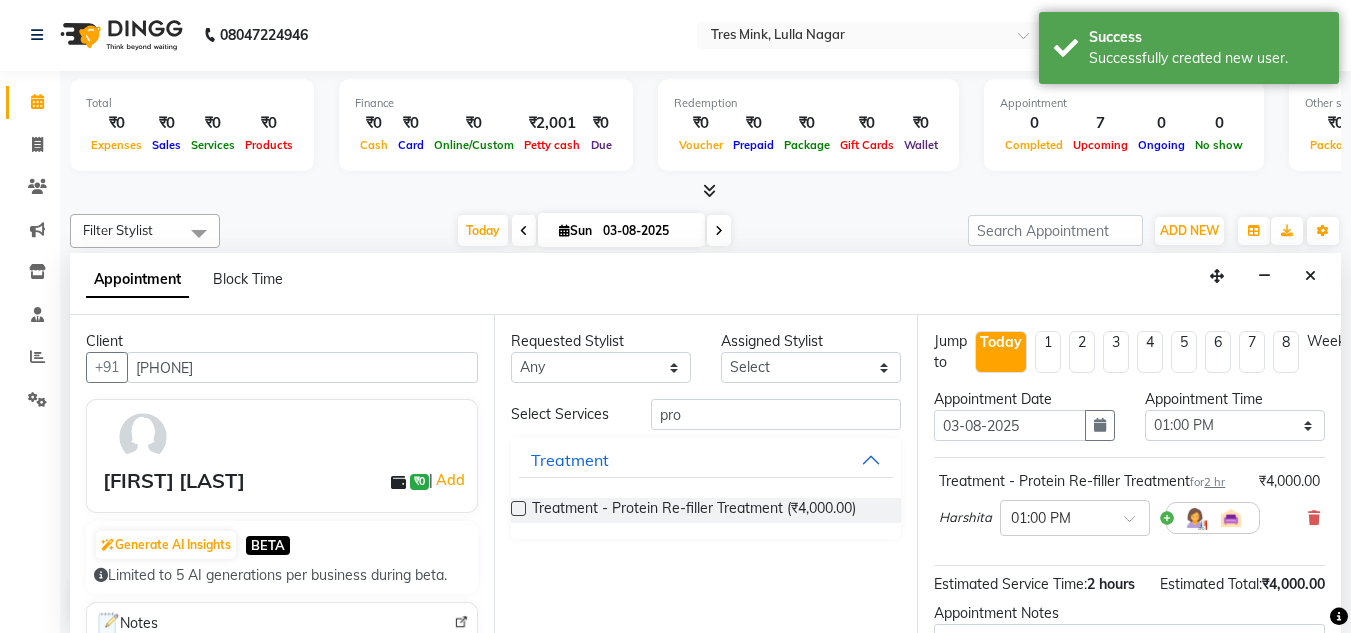 scroll, scrollTop: 244, scrollLeft: 0, axis: vertical 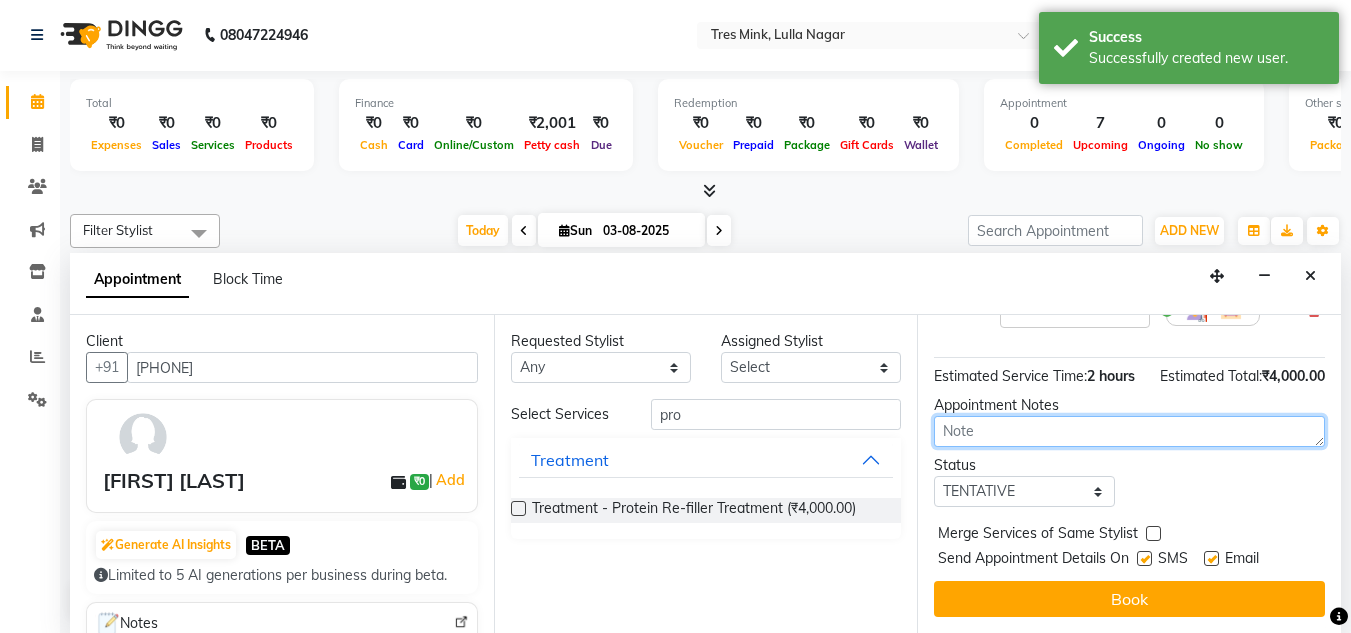 click at bounding box center (1129, 431) 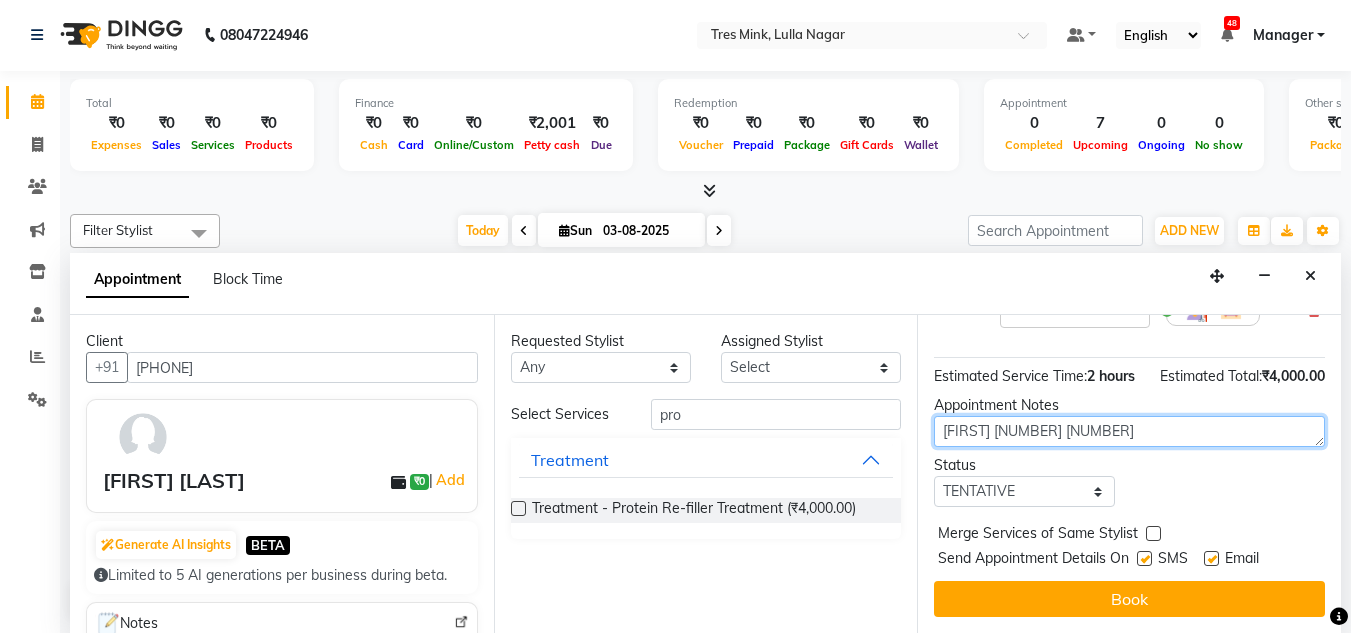 type on "[FIRST] [NUMBER] [NUMBER]" 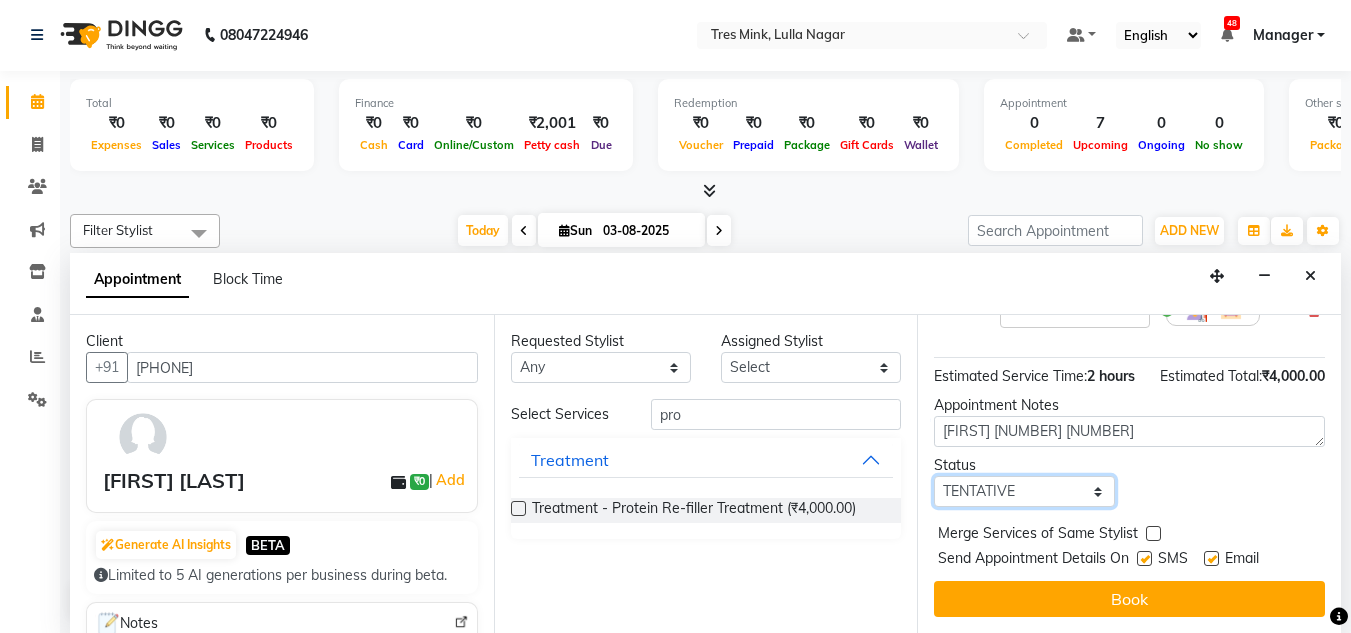 drag, startPoint x: 1055, startPoint y: 465, endPoint x: 1036, endPoint y: 478, distance: 23.021729 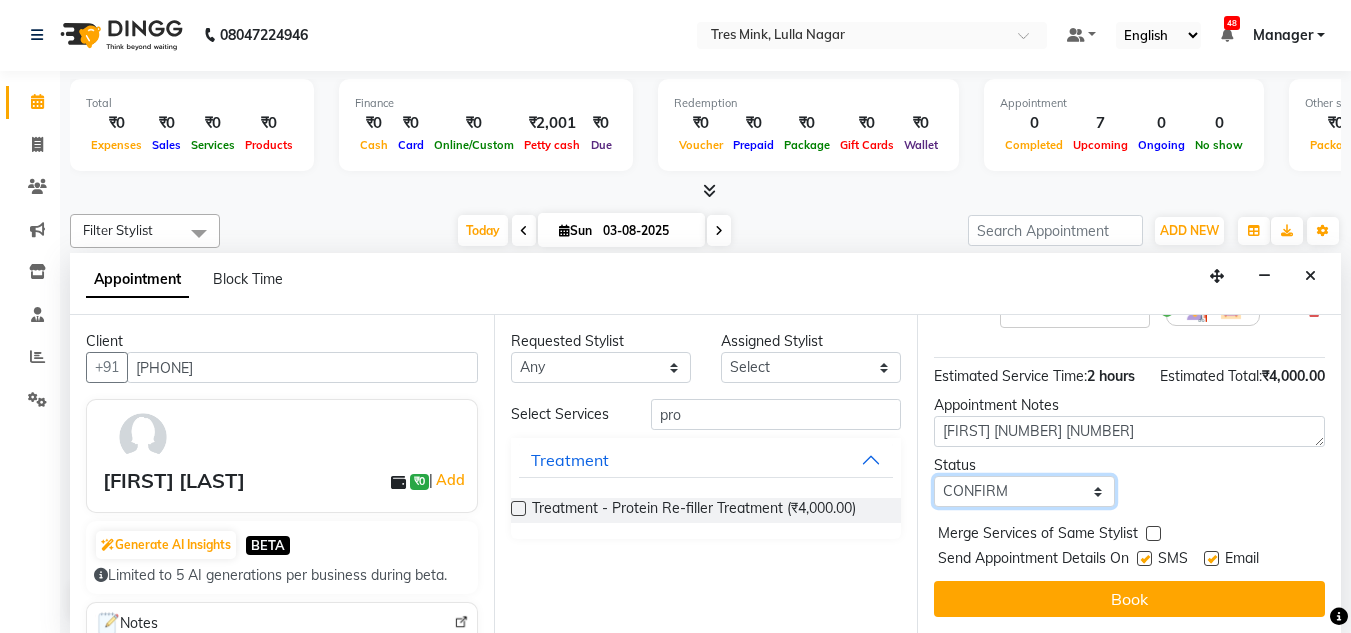 click on "Select TENTATIVE CONFIRM CHECK-IN UPCOMING" at bounding box center [1024, 491] 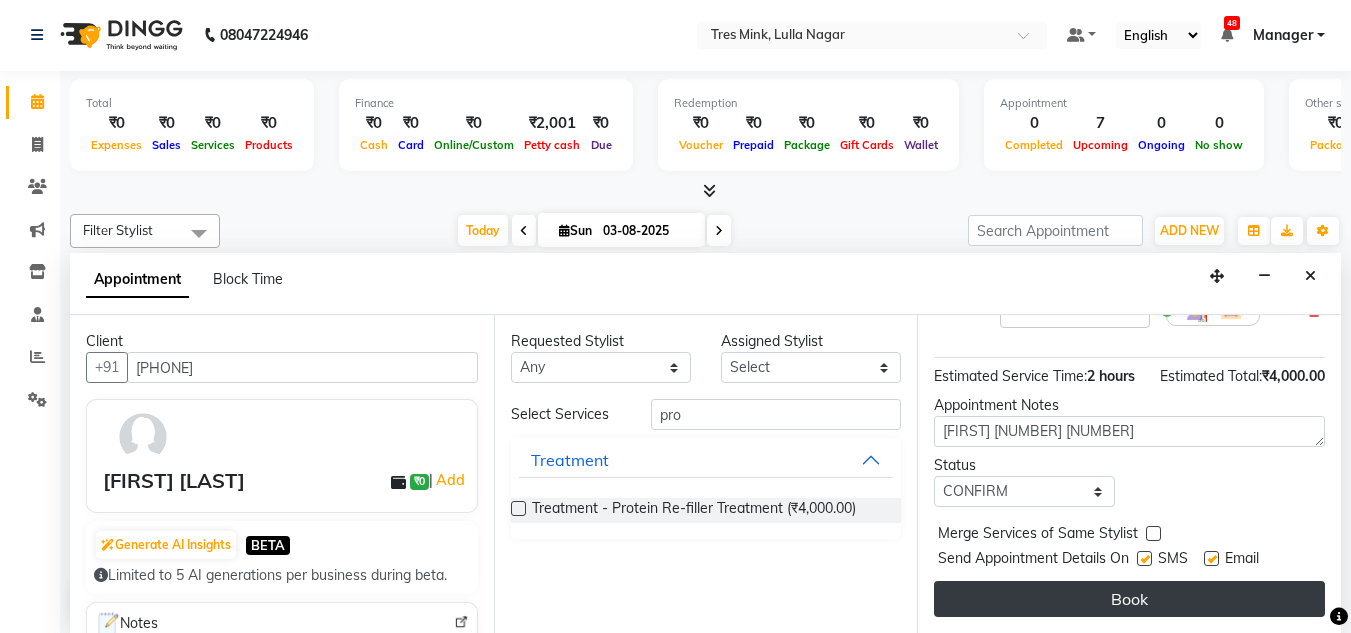 click on "Book" at bounding box center (1129, 599) 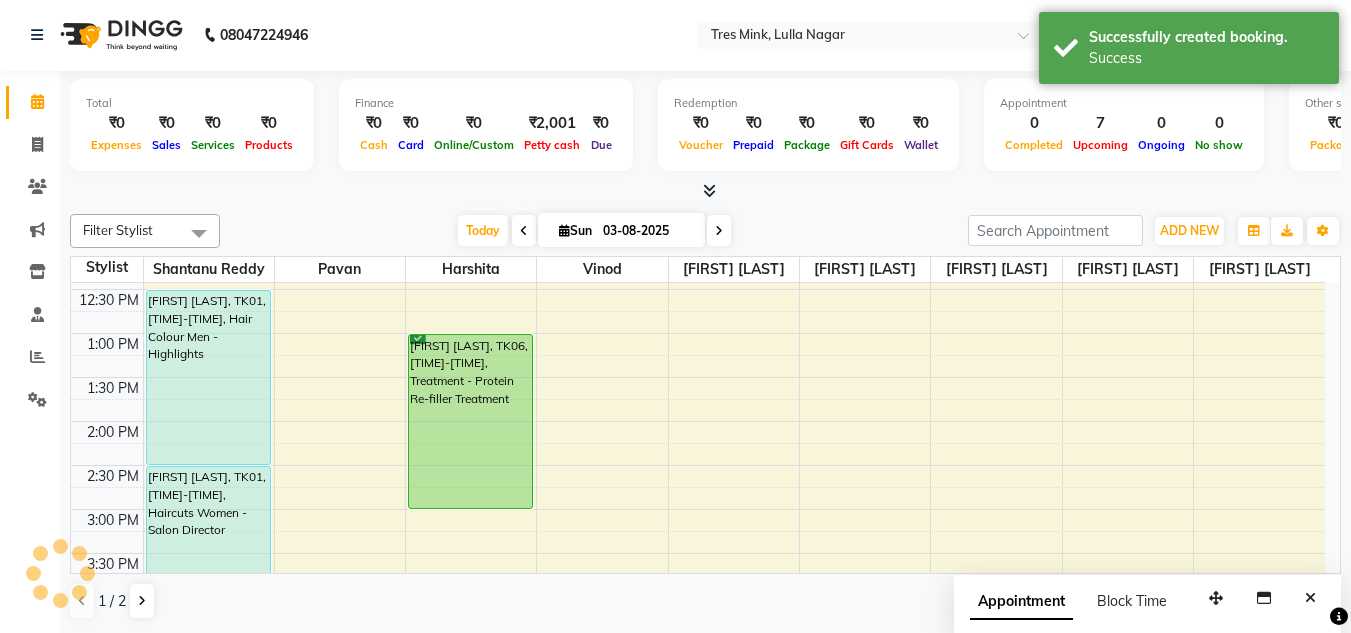 scroll, scrollTop: 0, scrollLeft: 0, axis: both 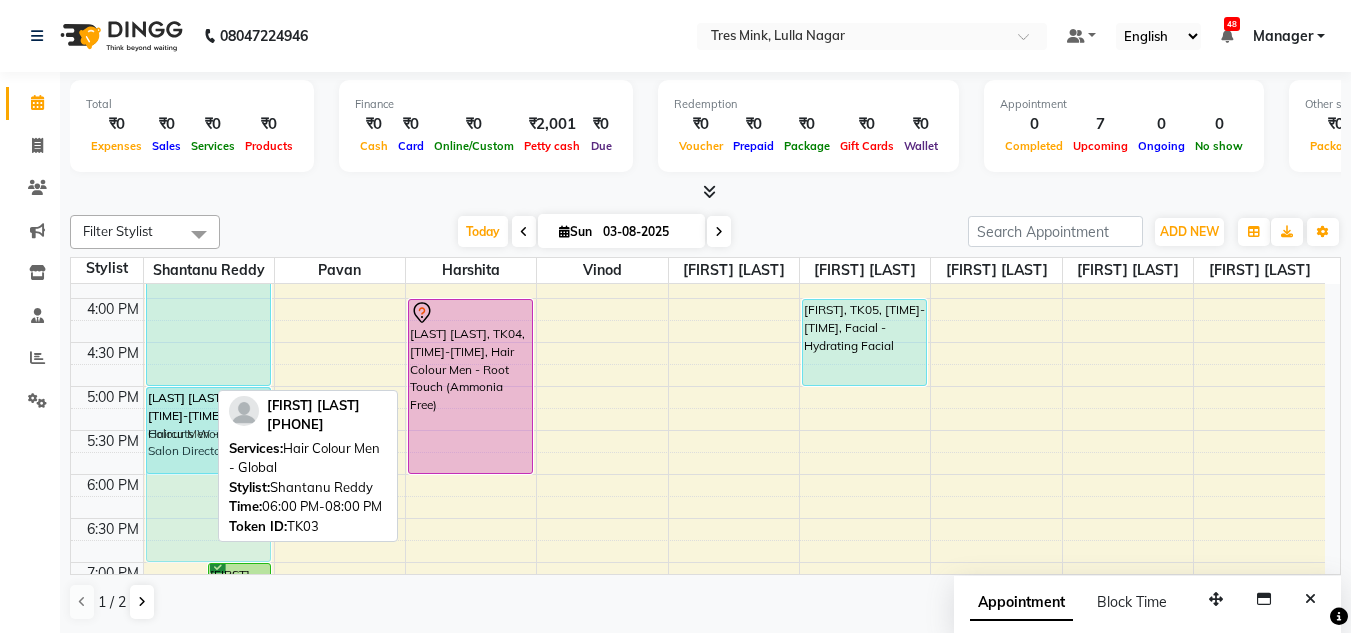 drag, startPoint x: 165, startPoint y: 519, endPoint x: 188, endPoint y: 428, distance: 93.8616 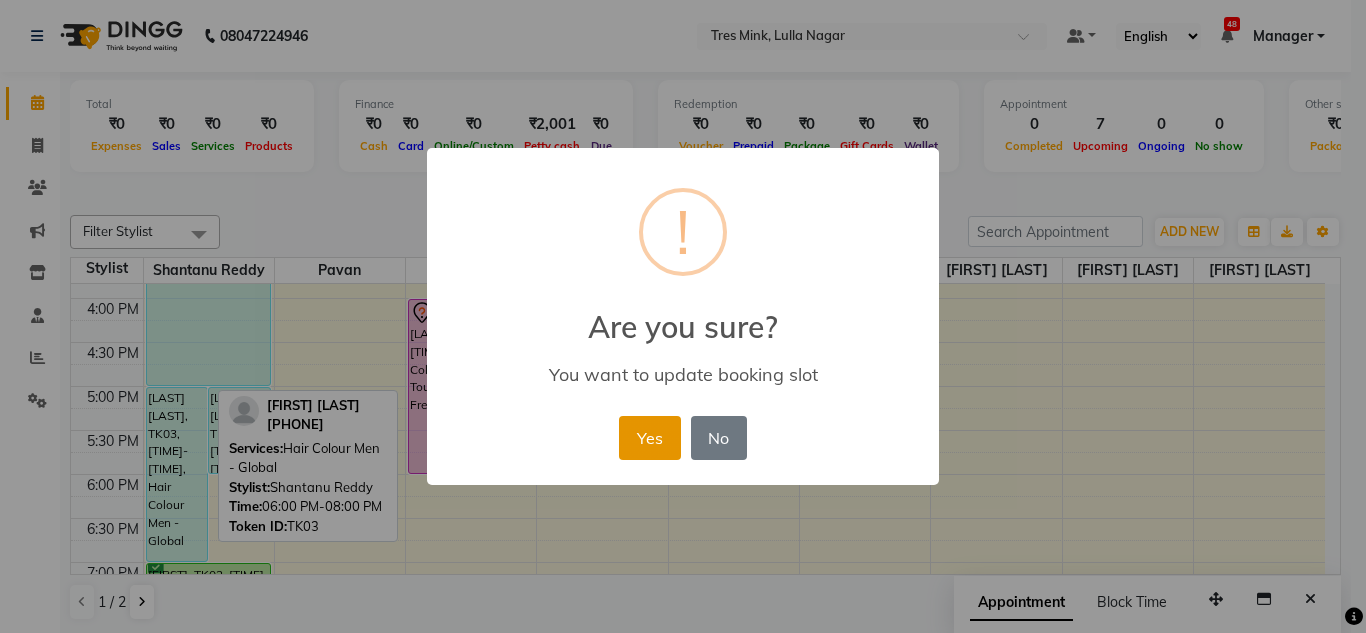 click on "Yes" at bounding box center [649, 438] 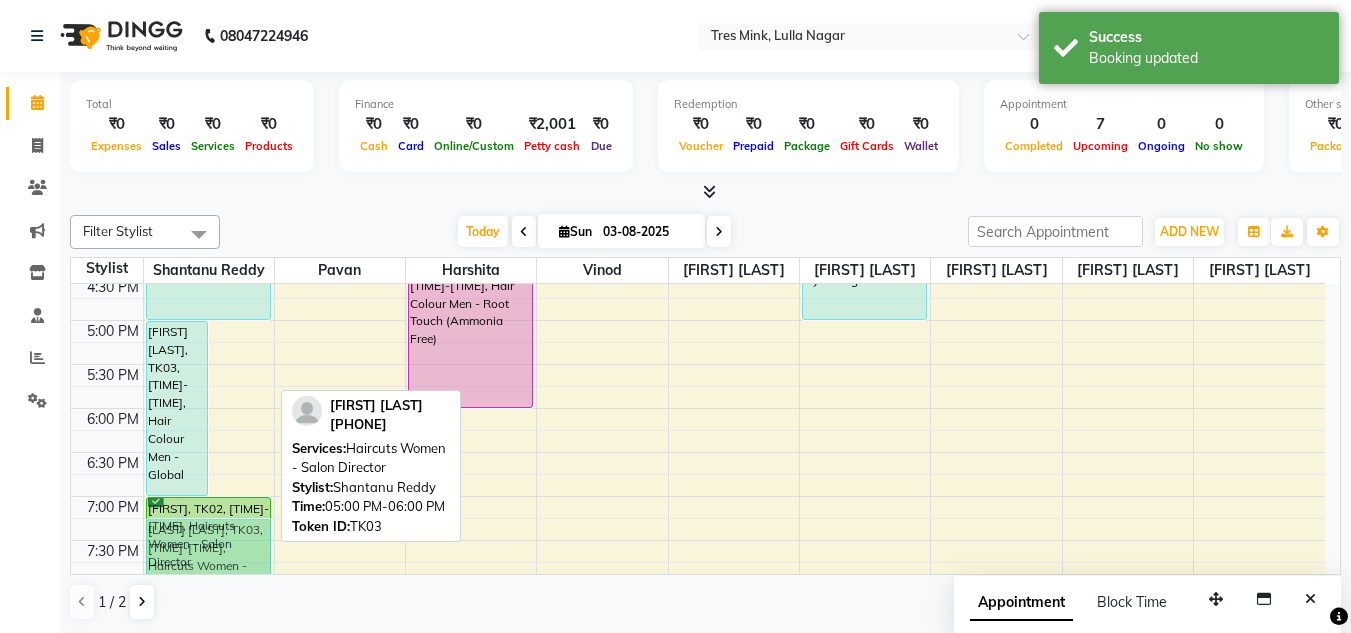 scroll, scrollTop: 757, scrollLeft: 0, axis: vertical 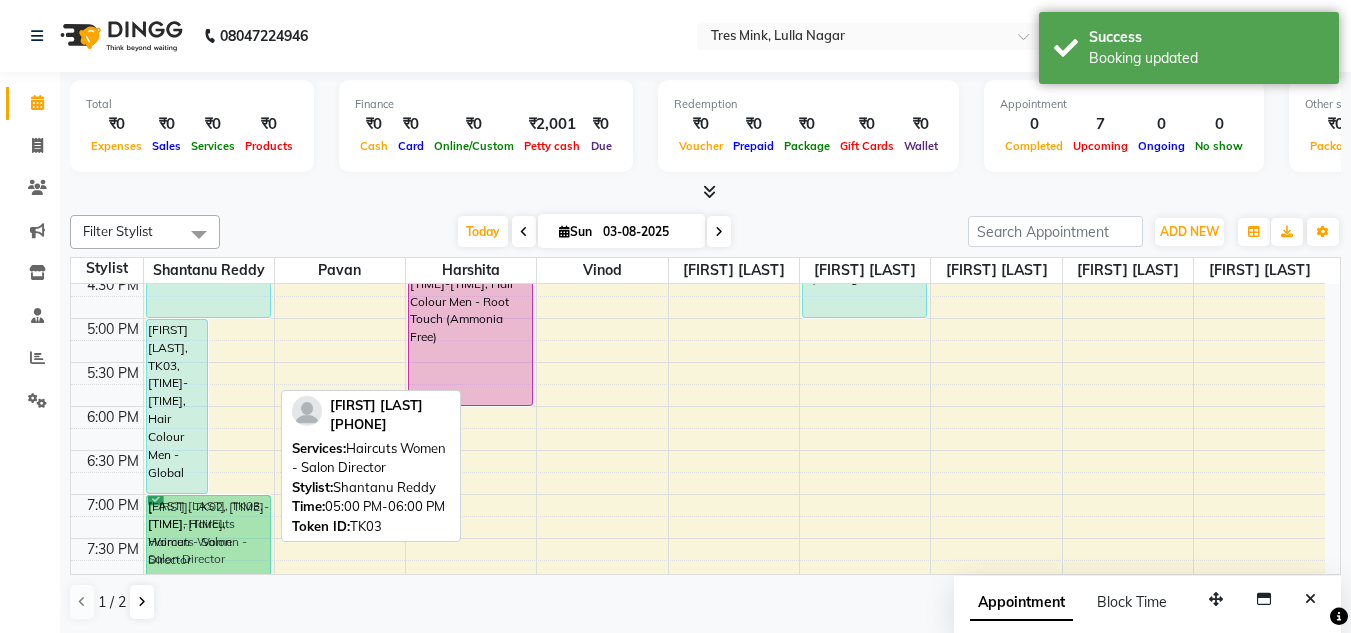 drag, startPoint x: 238, startPoint y: 413, endPoint x: 236, endPoint y: 520, distance: 107.01869 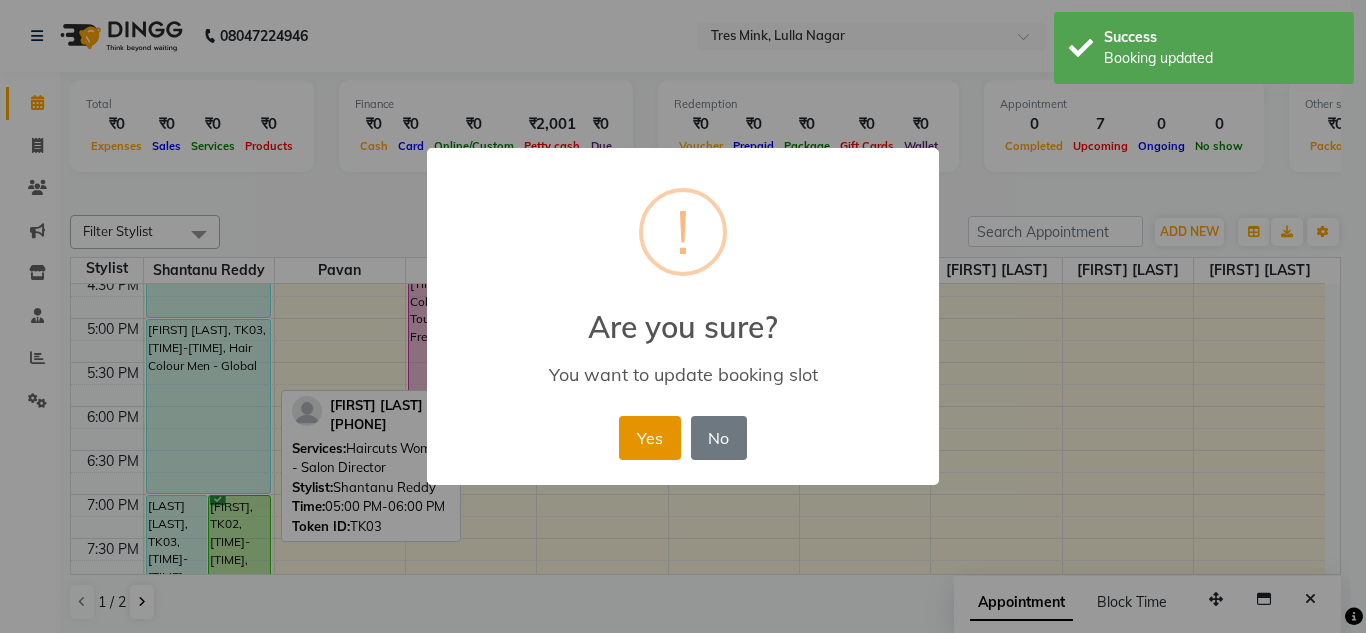 click on "Yes" at bounding box center [649, 438] 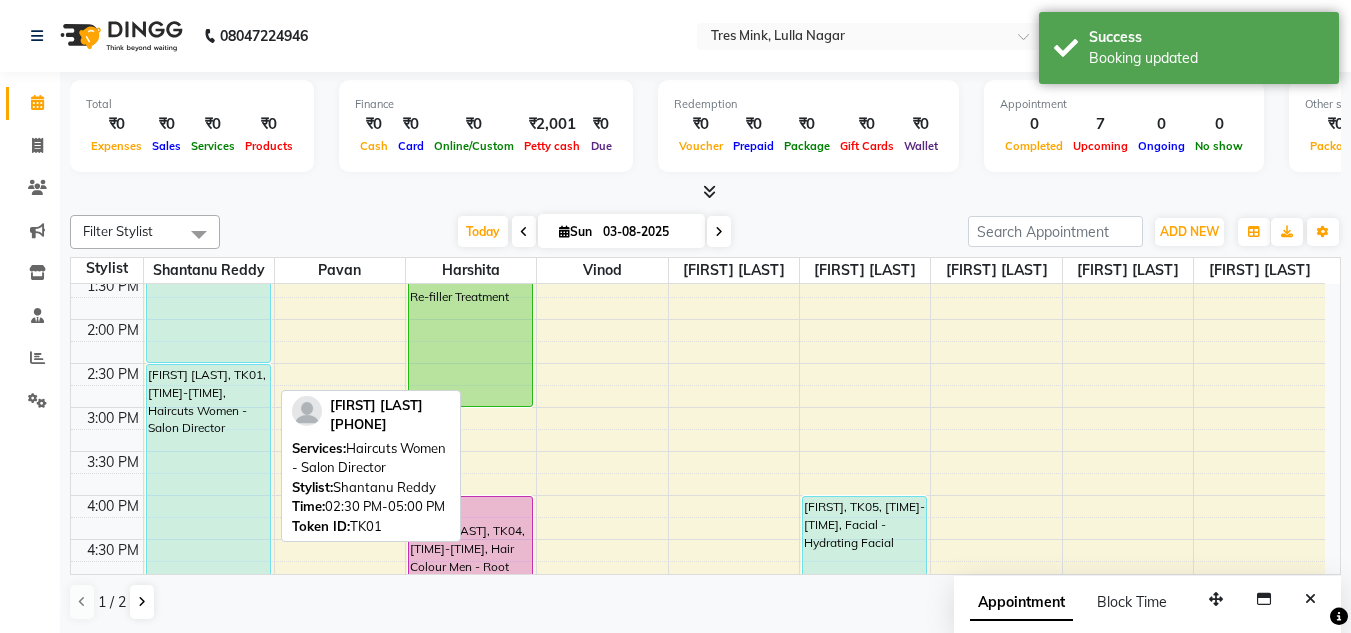 scroll, scrollTop: 357, scrollLeft: 0, axis: vertical 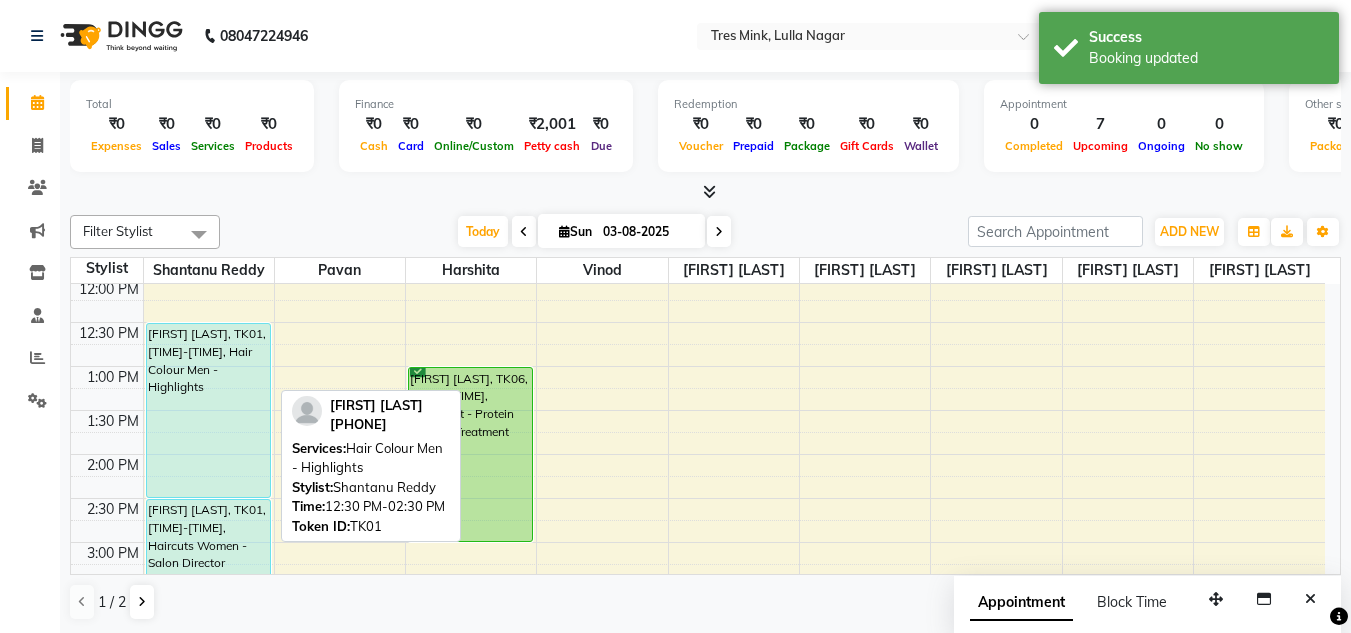 click on "[FIRST] [LAST], TK01, [TIME]-[TIME], Hair Colour Men - Highlights" at bounding box center [208, 410] 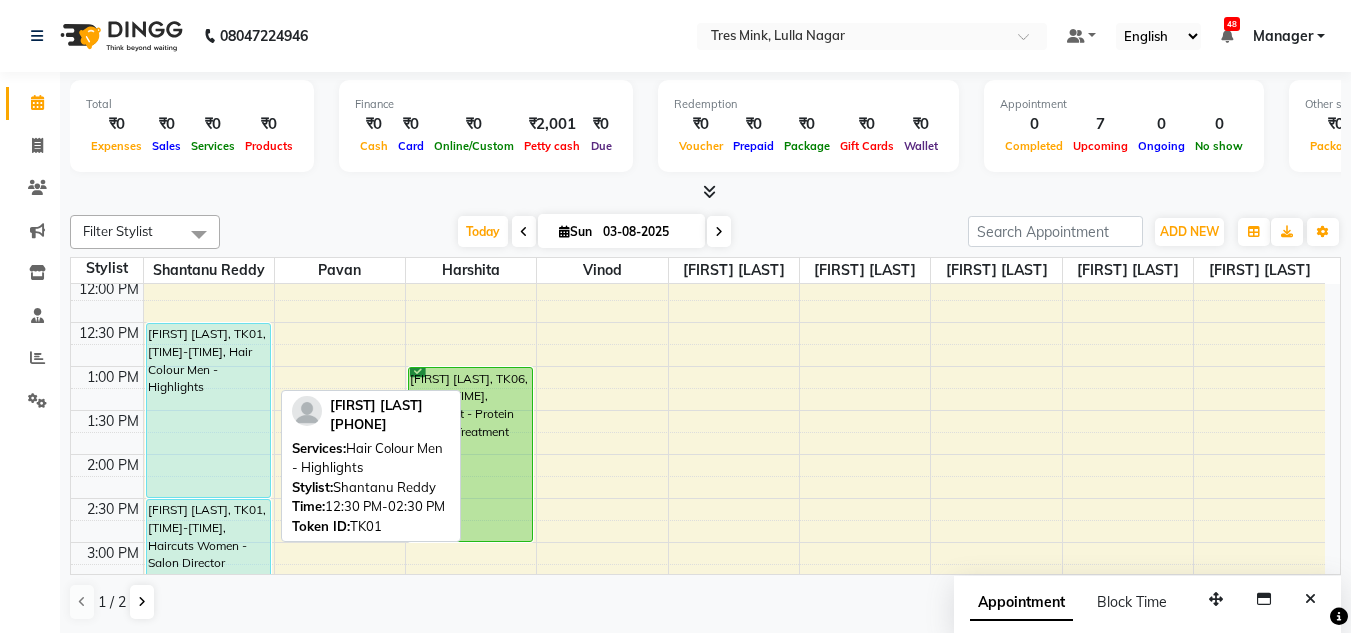 click on "[FIRST] [LAST], TK01, [TIME]-[TIME], Hair Colour Men - Highlights" at bounding box center (208, 410) 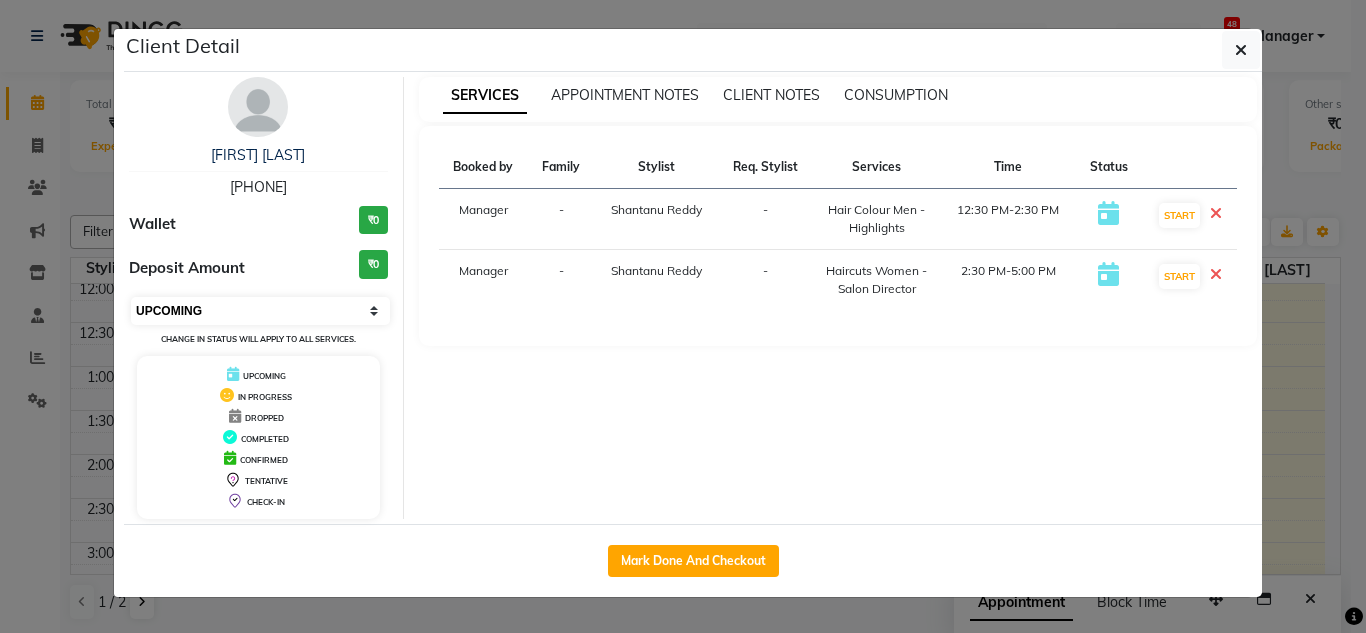 click on "Select IN SERVICE CONFIRMED TENTATIVE CHECK IN MARK DONE DROPPED UPCOMING" at bounding box center [260, 311] 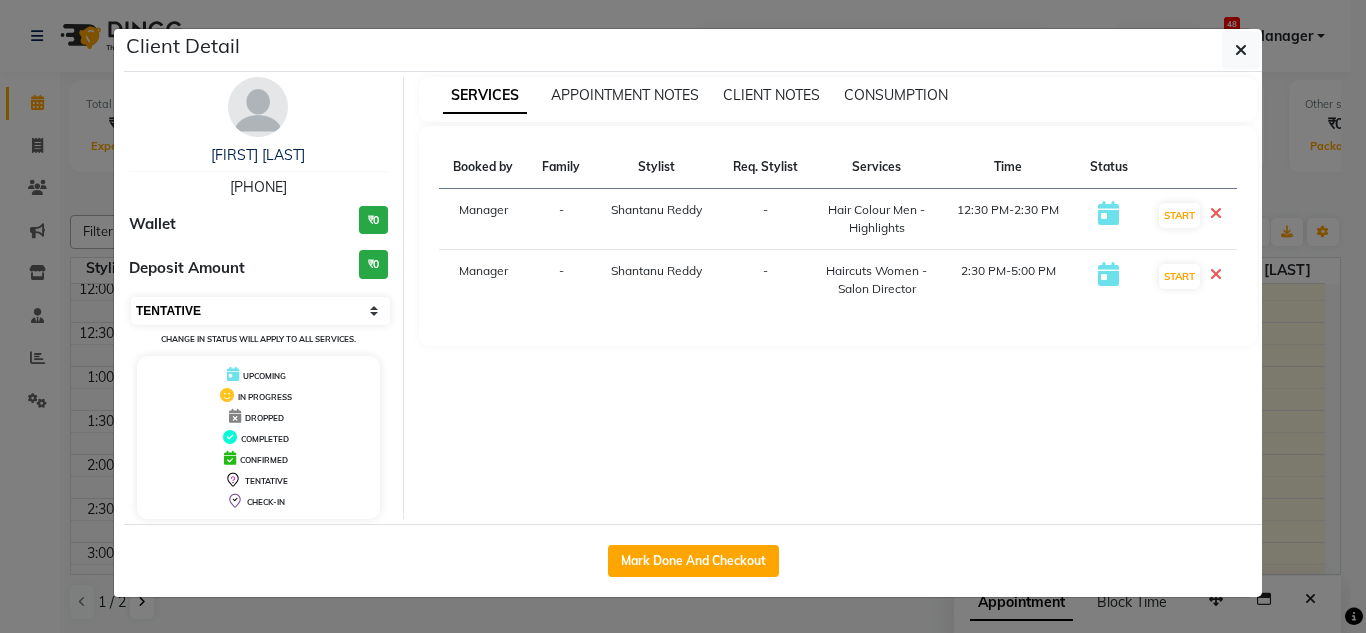 click on "Select IN SERVICE CONFIRMED TENTATIVE CHECK IN MARK DONE DROPPED UPCOMING" at bounding box center [260, 311] 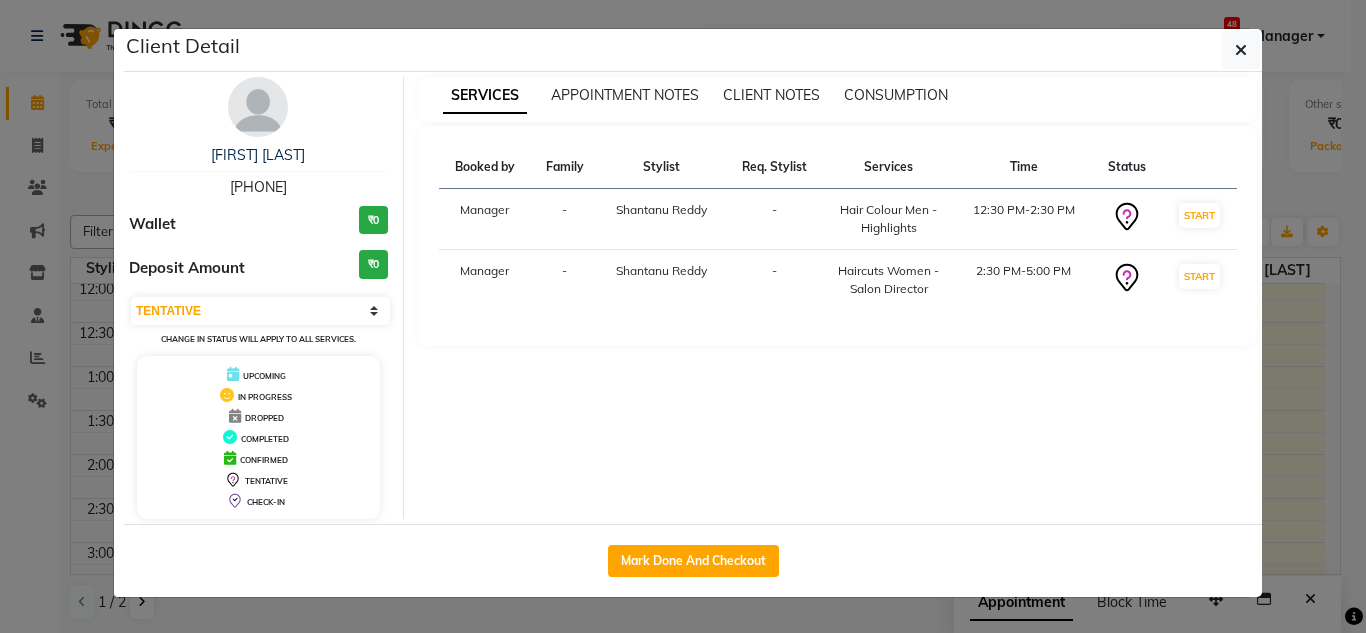 click on "Client Detail  [FIRST] [LAST]   [PHONE] Wallet ₹0 Deposit Amount  ₹0  Select IN SERVICE CONFIRMED TENTATIVE CHECK IN MARK DONE DROPPED UPCOMING Change in status will apply to all services. UPCOMING IN PROGRESS DROPPED COMPLETED CONFIRMED TENTATIVE CHECK-IN SERVICES APPOINTMENT NOTES CLIENT NOTES CONSUMPTION Booked by Family Stylist Req. Stylist Services Time Status  Manager  - [FIRST] [LAST] -  Hair Colour Men - Highlights   [TIME]-[TIME]   START   Manager  - [FIRST] [LAST] -  Haircuts Women - Salon Director   [TIME]-[TIME]   START   Mark Done And Checkout" 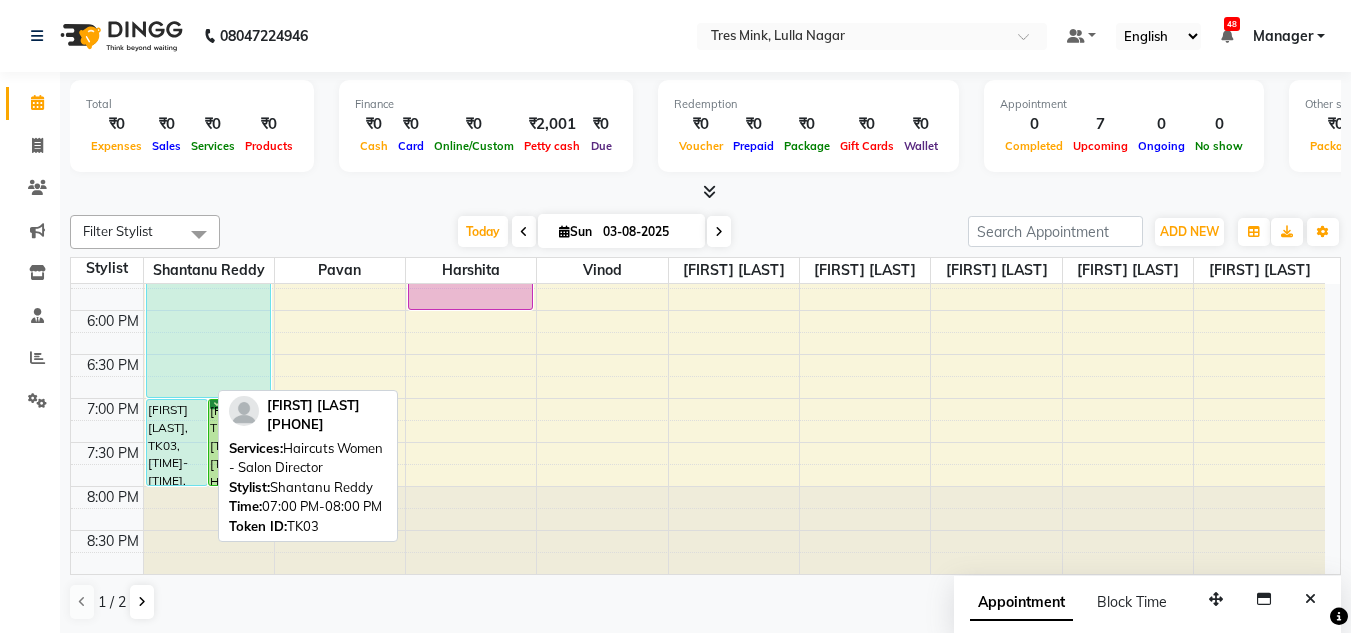 scroll, scrollTop: 753, scrollLeft: 0, axis: vertical 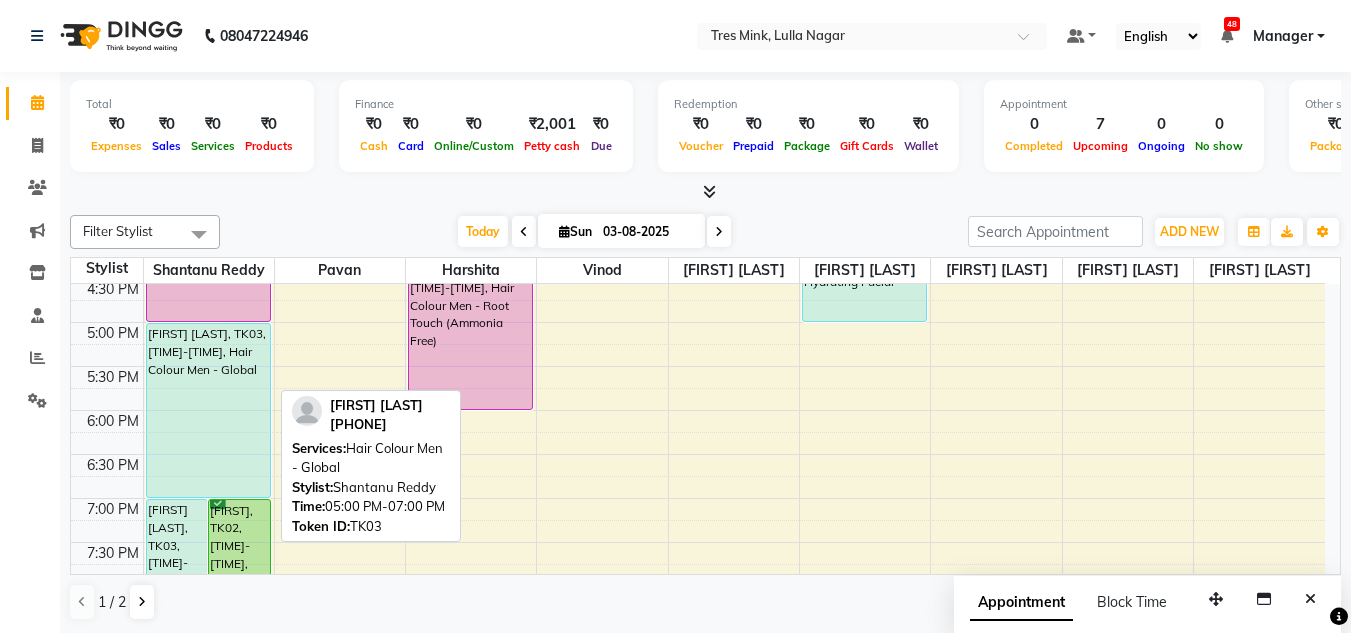 click on "[FIRST] [LAST], TK03, [TIME]-[TIME], Hair Colour Men - Global" at bounding box center [208, 410] 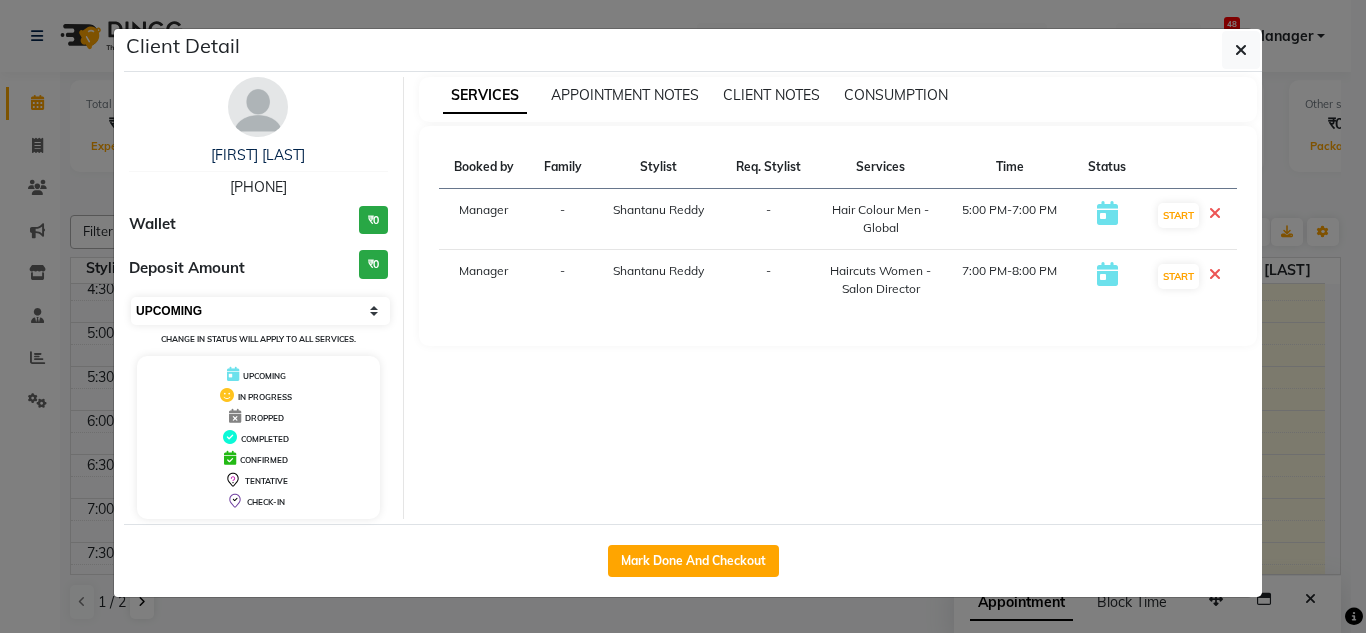 click on "Select IN SERVICE CONFIRMED TENTATIVE CHECK IN MARK DONE DROPPED UPCOMING" at bounding box center (260, 311) 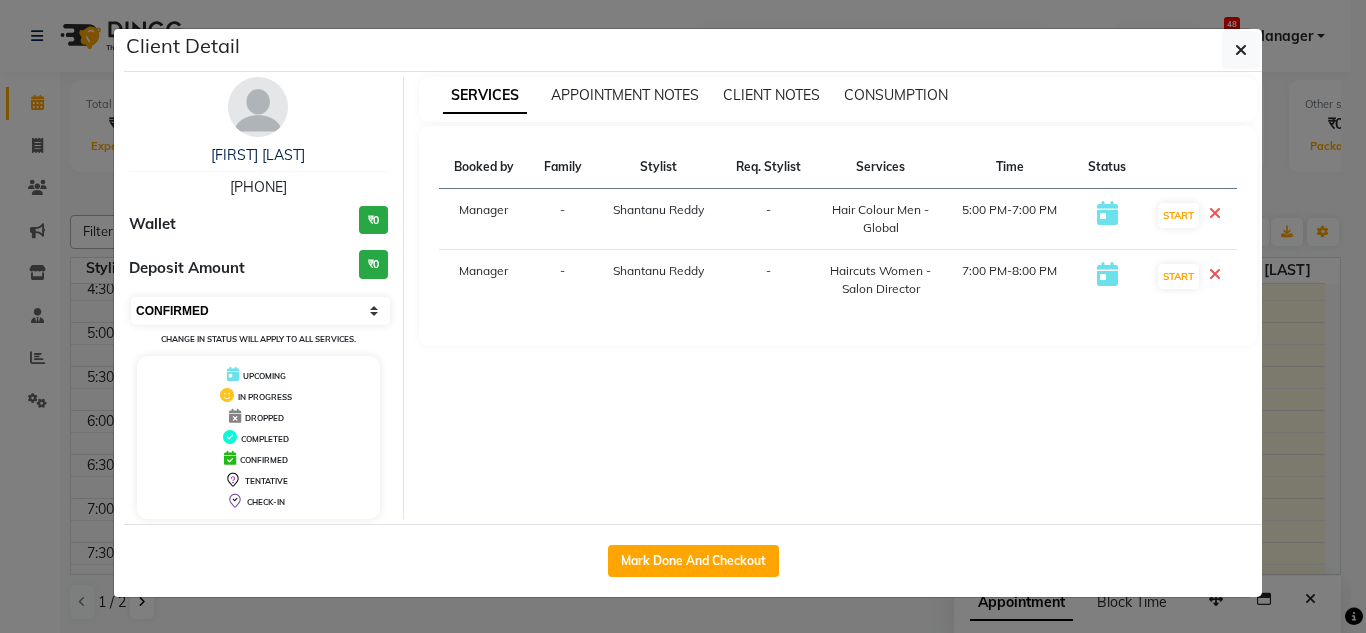 click on "Select IN SERVICE CONFIRMED TENTATIVE CHECK IN MARK DONE DROPPED UPCOMING" at bounding box center (260, 311) 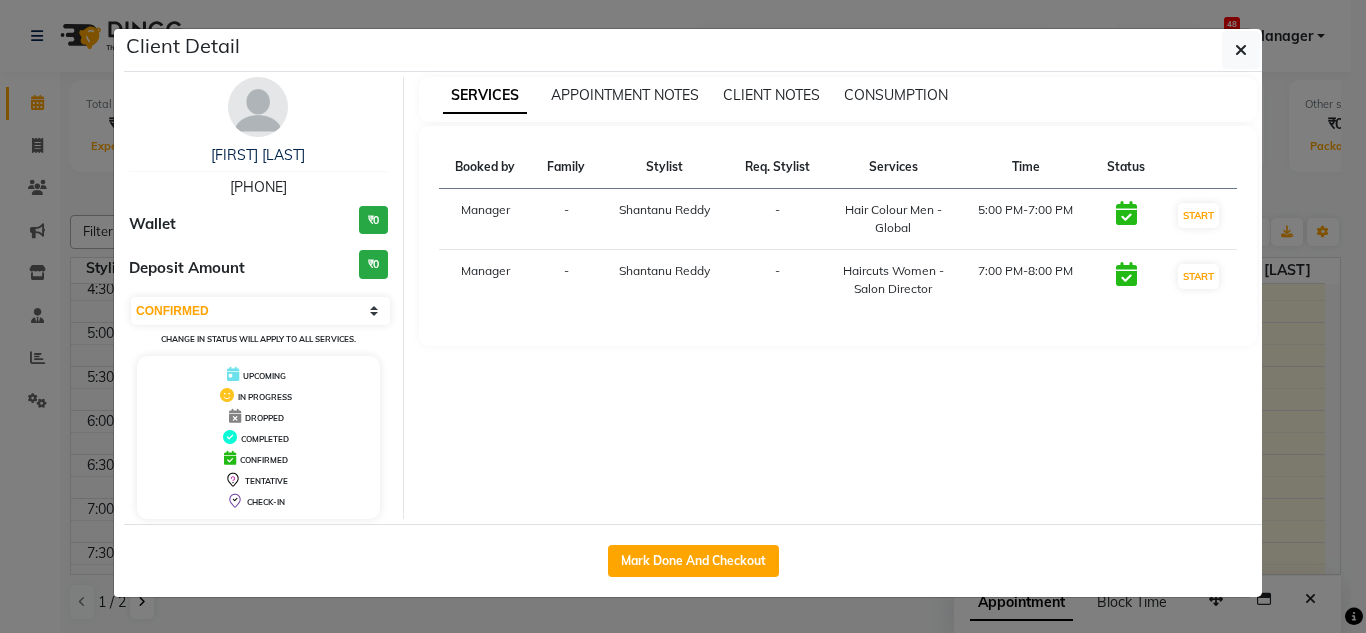 click on "Client Detail  [FIRST] [LAST]   [PHONE] Wallet ₹0 Deposit Amount  ₹0  Select IN SERVICE CONFIRMED TENTATIVE CHECK IN MARK DONE DROPPED UPCOMING Change in status will apply to all services. UPCOMING IN PROGRESS DROPPED COMPLETED CONFIRMED TENTATIVE CHECK-IN SERVICES APPOINTMENT NOTES CLIENT NOTES CONSUMPTION Booked by Family Stylist Req. Stylist Services Time Status  Manager  - [FIRST] [LAST] -  Hair Colour Men - Global   [TIME]-[TIME]   START   Manager  - [FIRST] [LAST] -  Haircuts Women - Salon Director   [TIME]-[TIME]   START   Mark Done And Checkout" 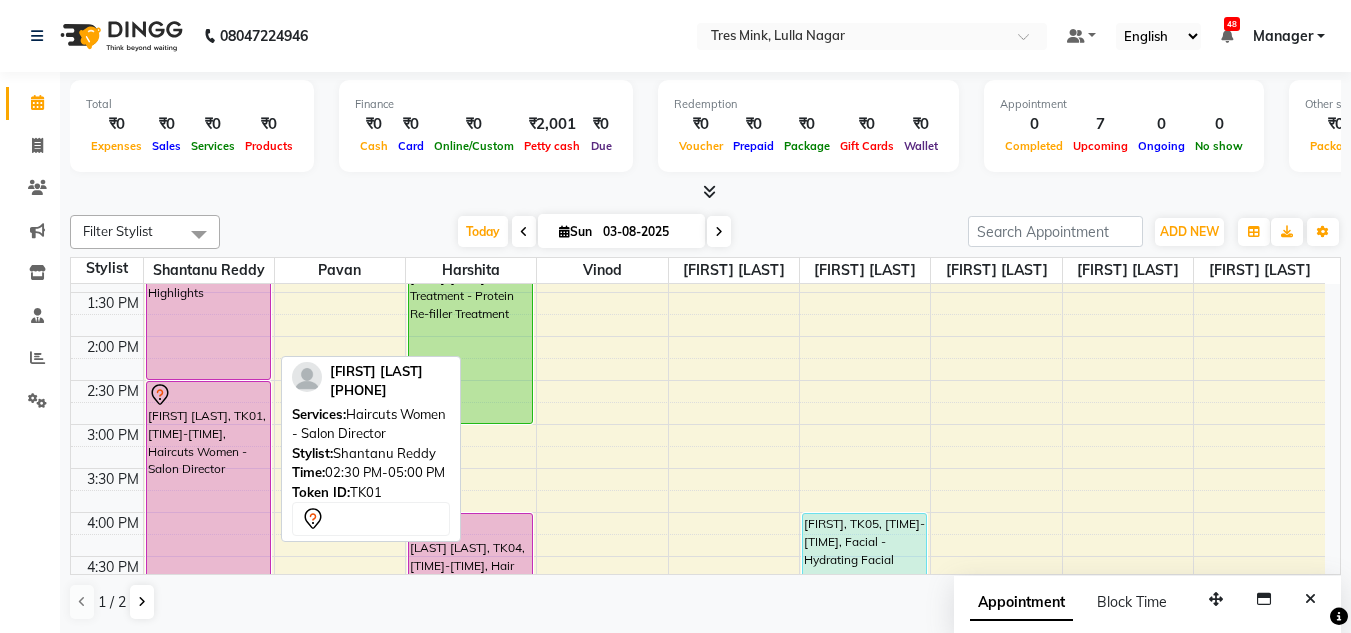 scroll, scrollTop: 453, scrollLeft: 0, axis: vertical 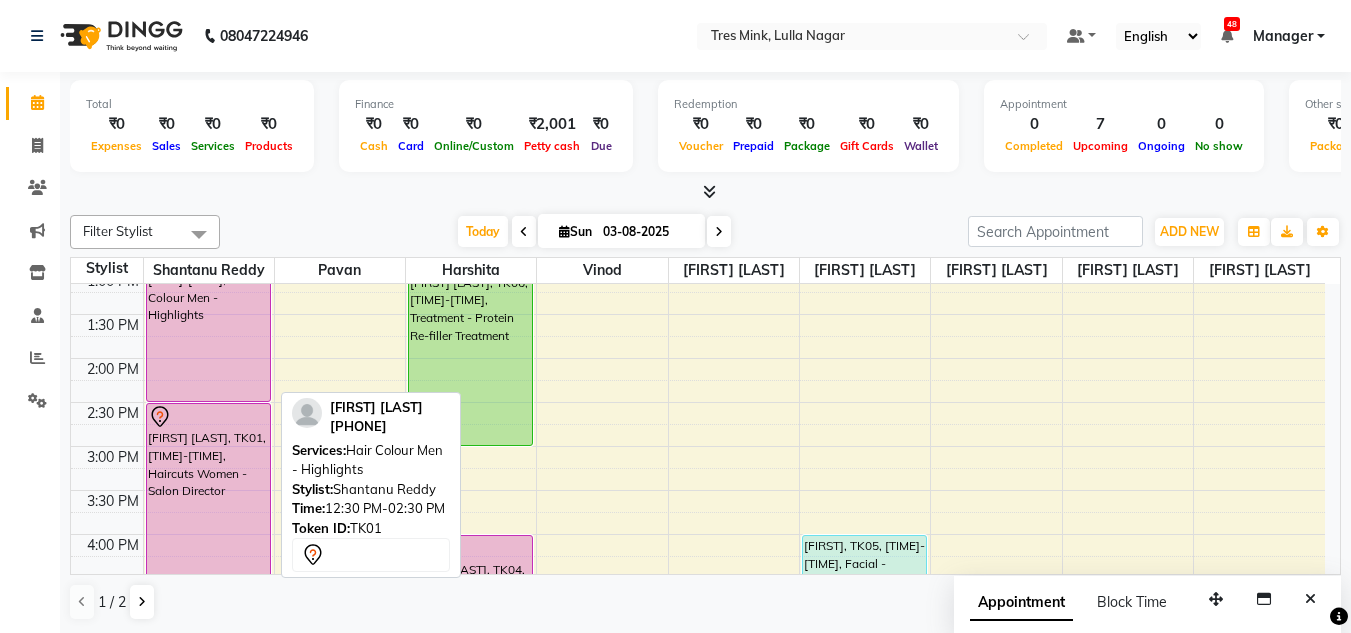 click on "[FIRST] [LAST], TK01, [TIME]-[TIME], Hair Colour Men - Highlights" at bounding box center (208, 314) 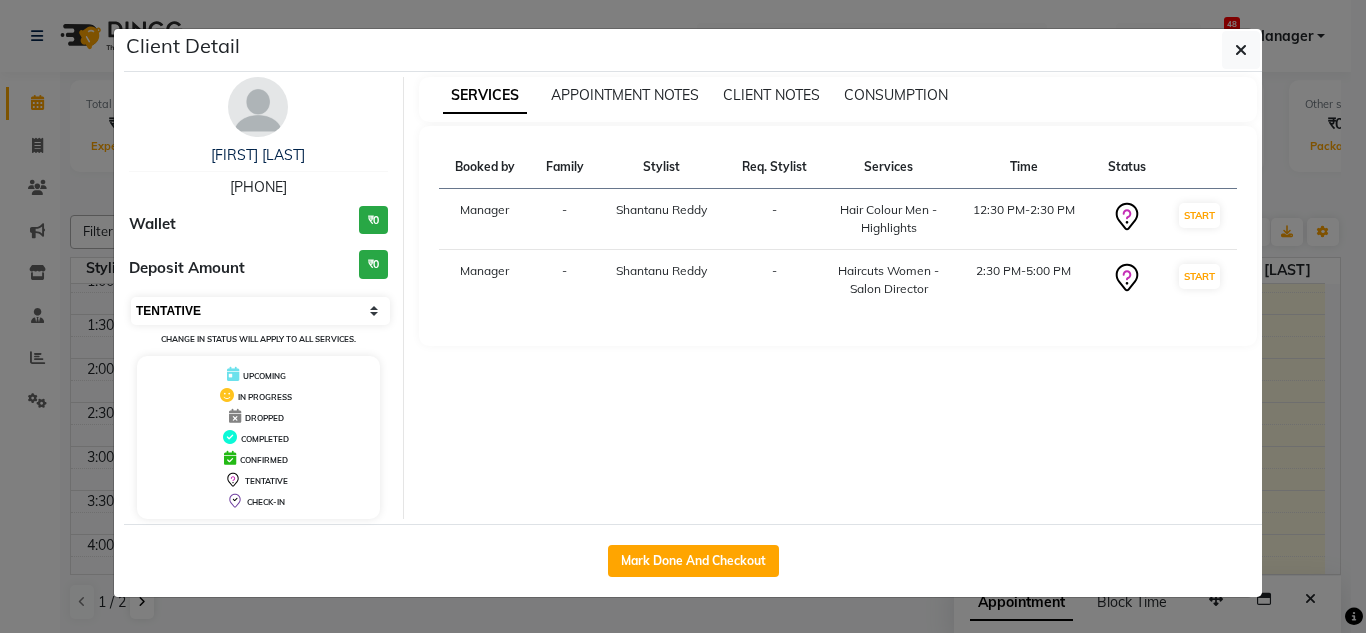 click on "Select IN SERVICE CONFIRMED TENTATIVE CHECK IN MARK DONE DROPPED UPCOMING" at bounding box center [260, 311] 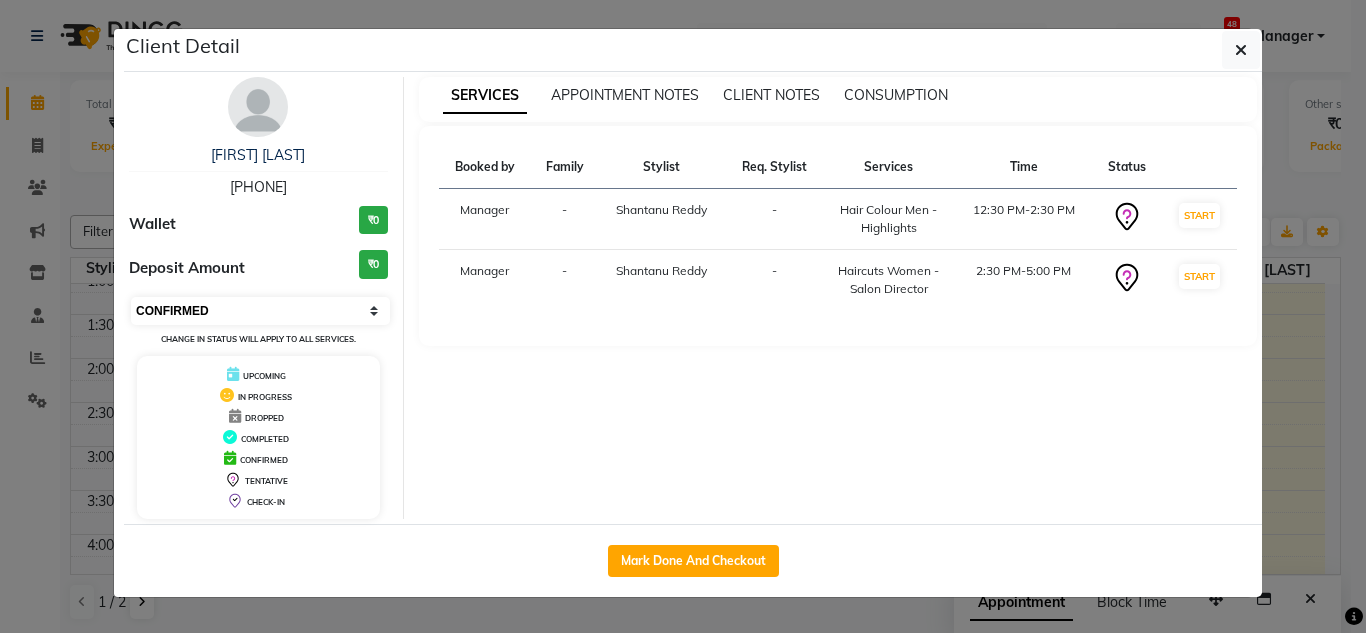 click on "Select IN SERVICE CONFIRMED TENTATIVE CHECK IN MARK DONE DROPPED UPCOMING" at bounding box center (260, 311) 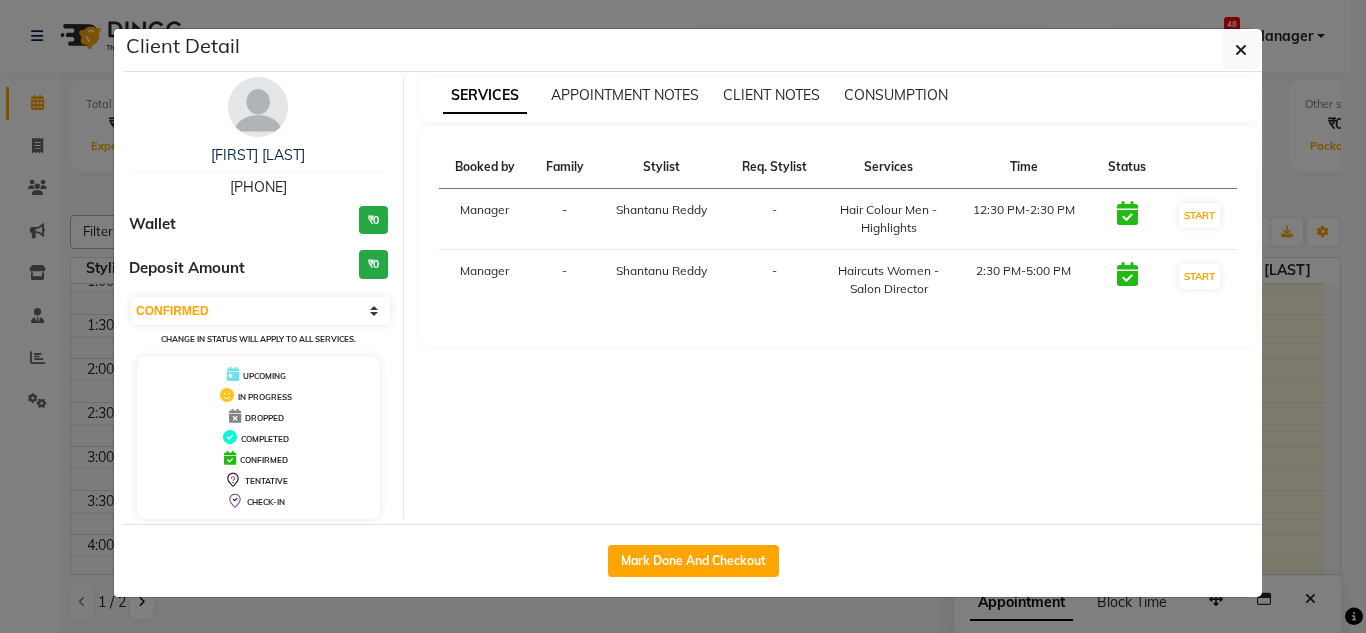click on "Client Detail  [FIRST] [LAST]   [PHONE] Wallet ₹0 Deposit Amount  ₹0  Select IN SERVICE CONFIRMED TENTATIVE CHECK IN MARK DONE DROPPED UPCOMING Change in status will apply to all services. UPCOMING IN PROGRESS DROPPED COMPLETED CONFIRMED TENTATIVE CHECK-IN SERVICES APPOINTMENT NOTES CLIENT NOTES CONSUMPTION Booked by Family Stylist Req. Stylist Services Time Status  Manager  - [FIRST] [LAST] -  Hair Colour Men - Highlights   [TIME]-[TIME]   START   Manager  - [FIRST] [LAST] -  Haircuts Women - Salon Director   [TIME]-[TIME]   START   Mark Done And Checkout" 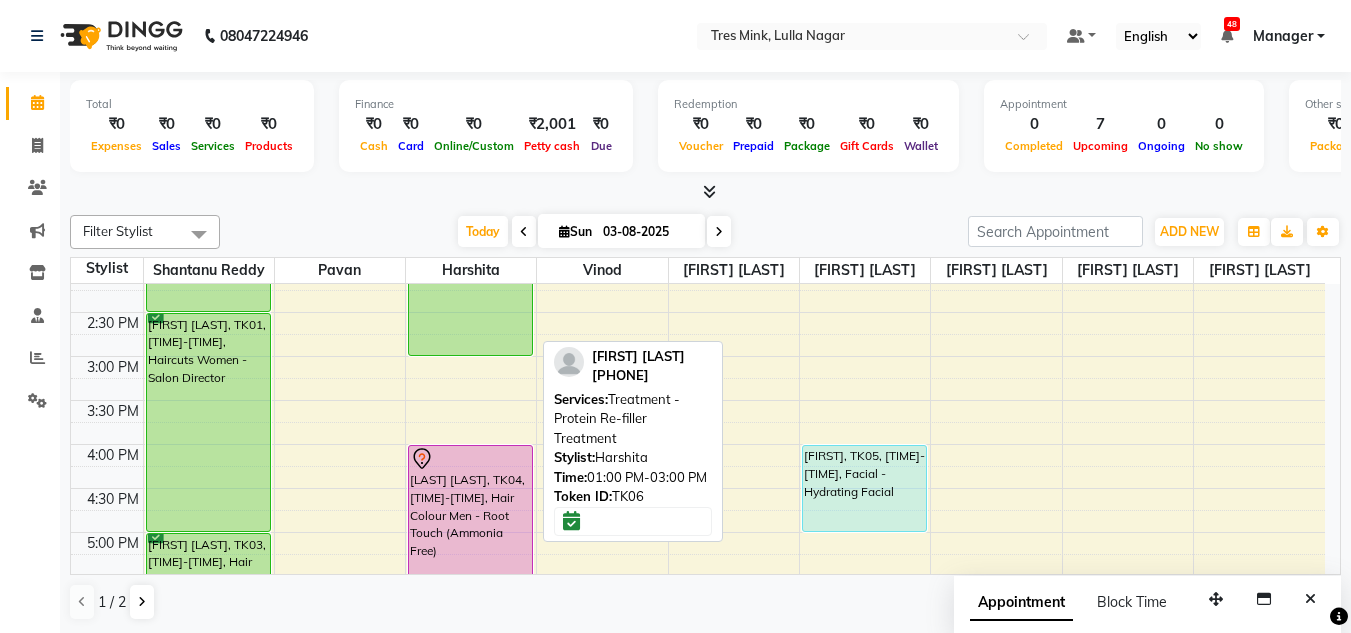 scroll, scrollTop: 553, scrollLeft: 0, axis: vertical 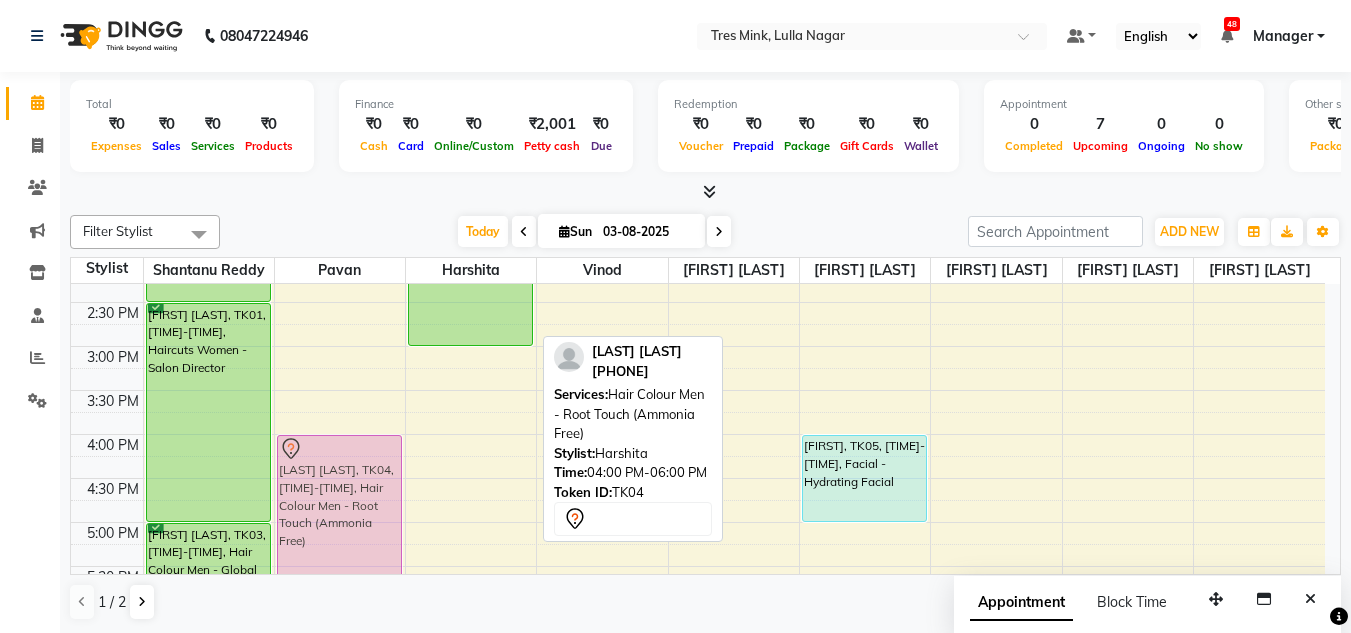 drag, startPoint x: 477, startPoint y: 454, endPoint x: 367, endPoint y: 453, distance: 110.00455 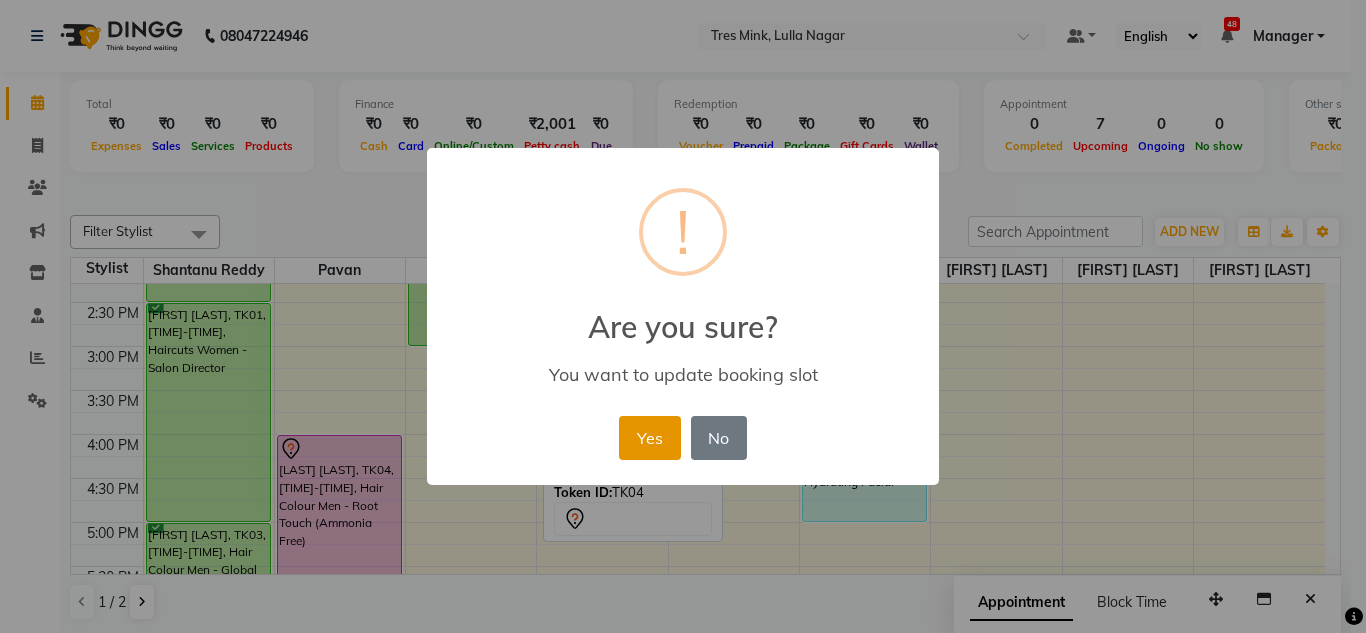 click on "Yes" at bounding box center (649, 438) 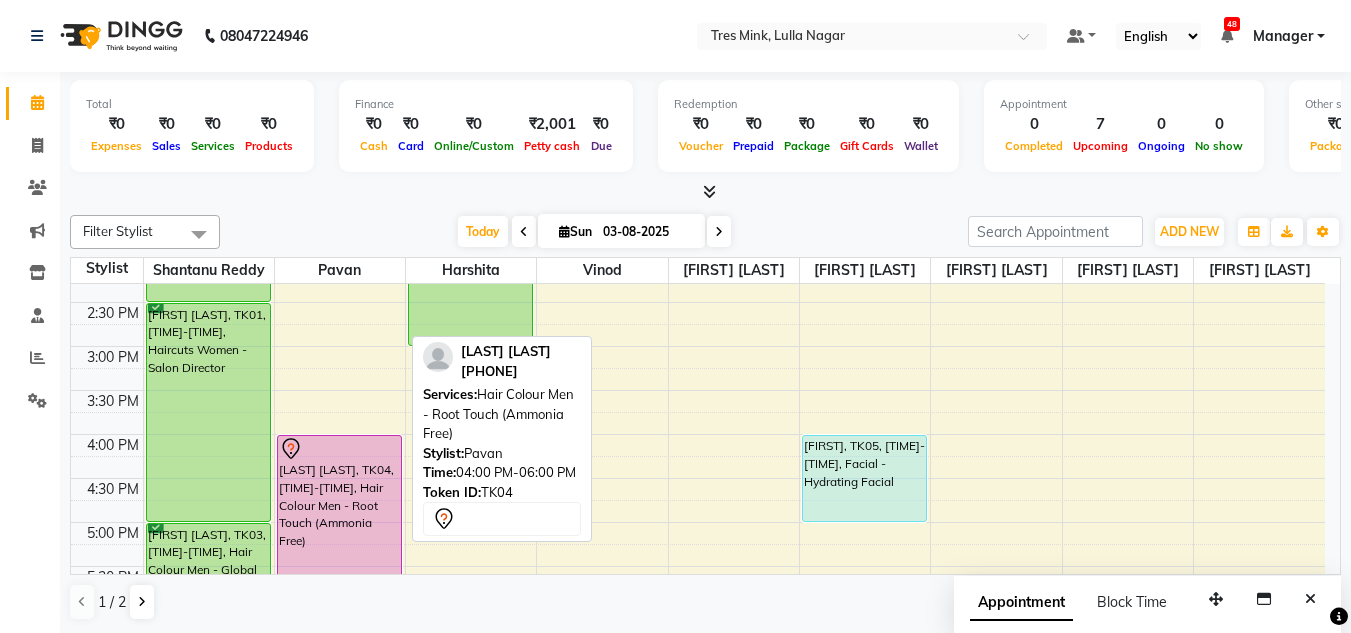 click on "[LAST] [LAST], TK04, [TIME]-[TIME], Hair Colour Men - Root Touch (Ammonia Free)" at bounding box center [339, 522] 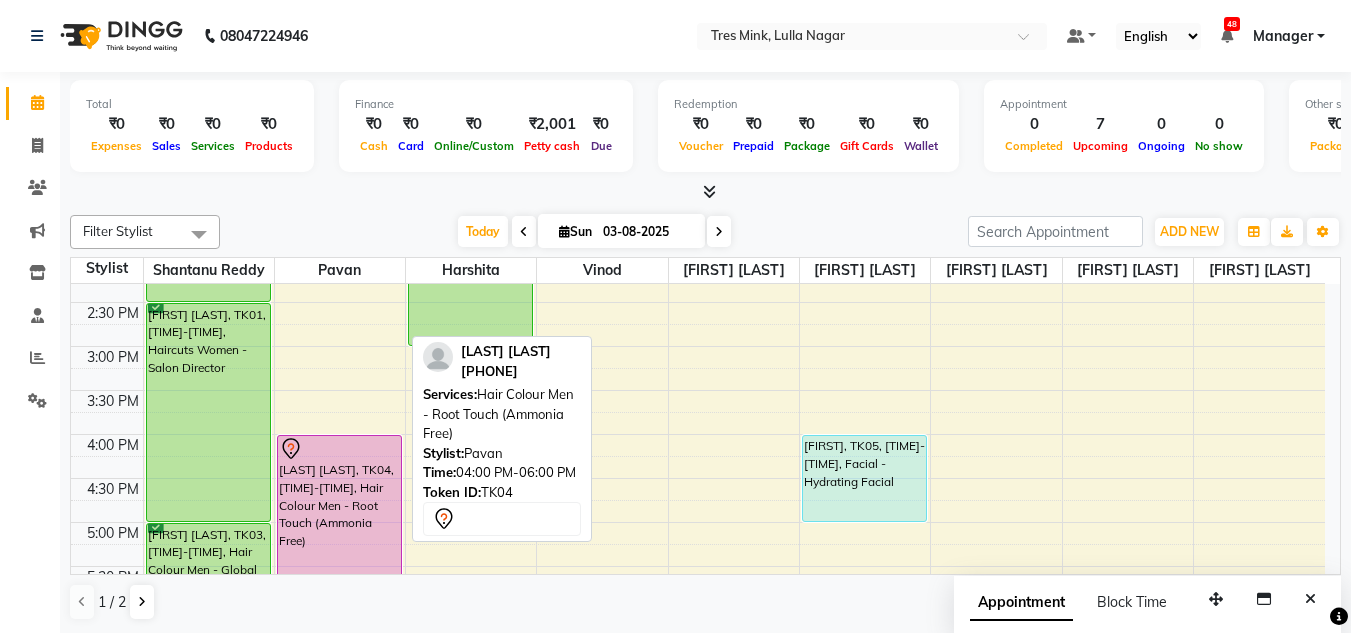 click on "[LAST] [LAST], TK04, [TIME]-[TIME], Hair Colour Men - Root Touch (Ammonia Free)" at bounding box center (339, 522) 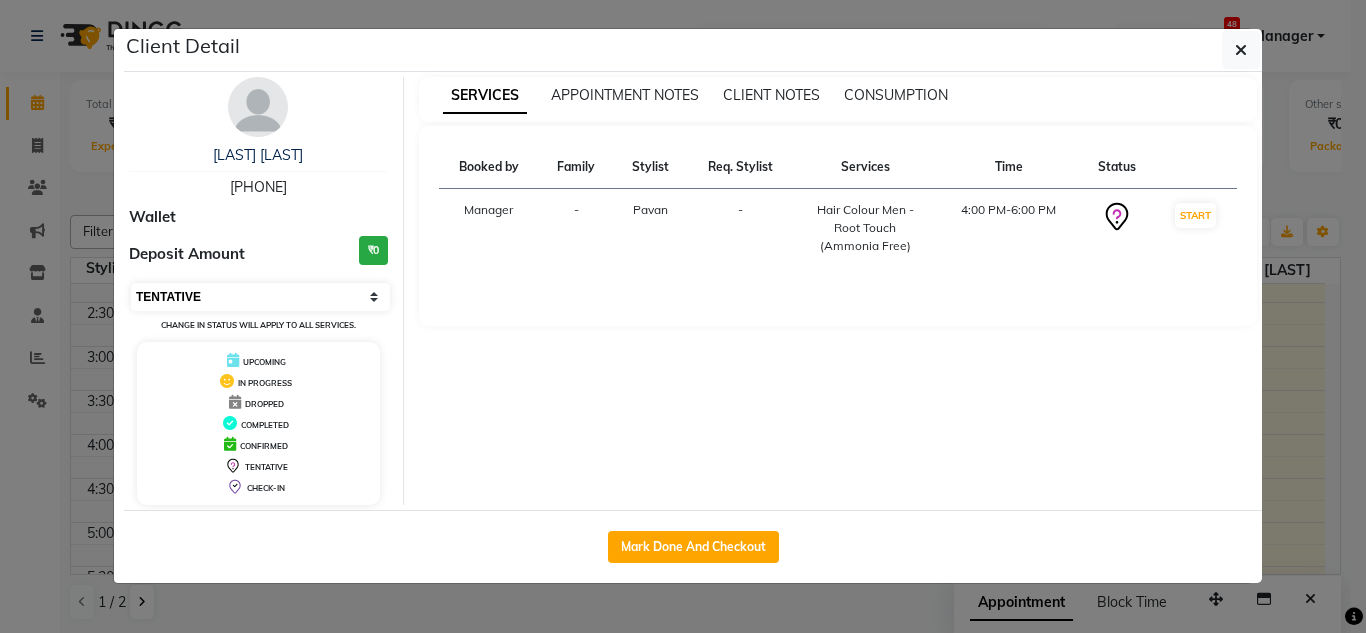 click on "Select IN SERVICE CONFIRMED TENTATIVE CHECK IN MARK DONE DROPPED UPCOMING" at bounding box center (260, 297) 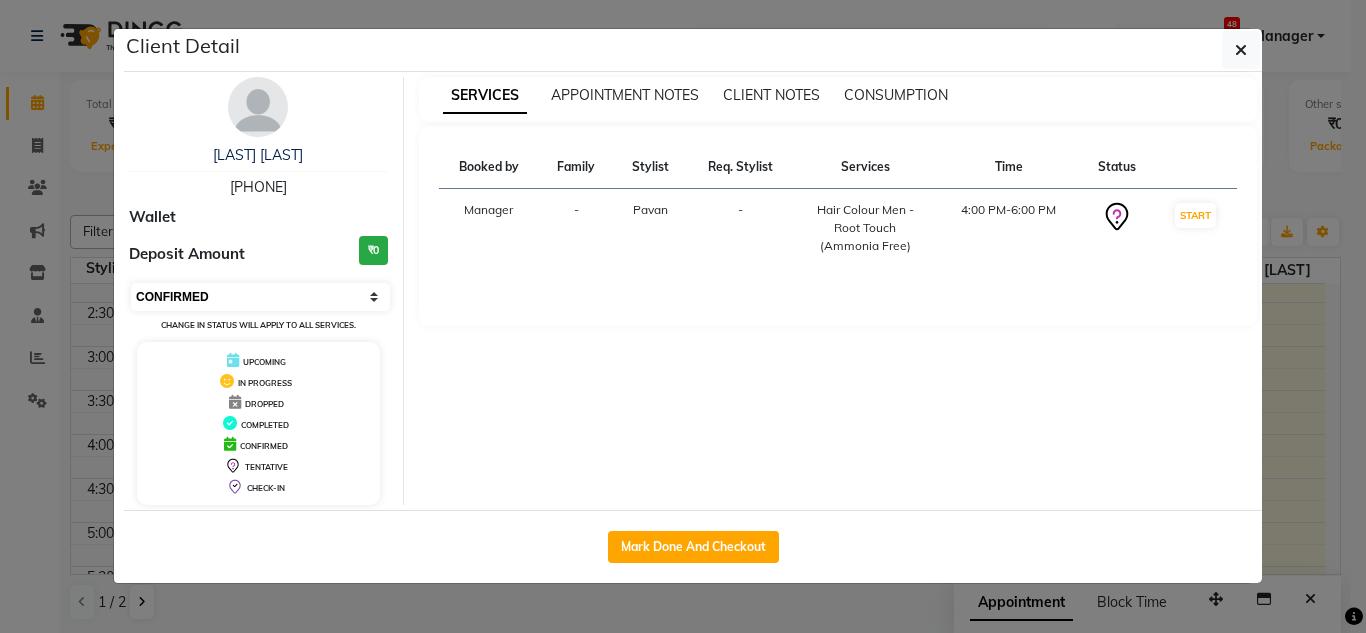 click on "Select IN SERVICE CONFIRMED TENTATIVE CHECK IN MARK DONE DROPPED UPCOMING" at bounding box center [260, 297] 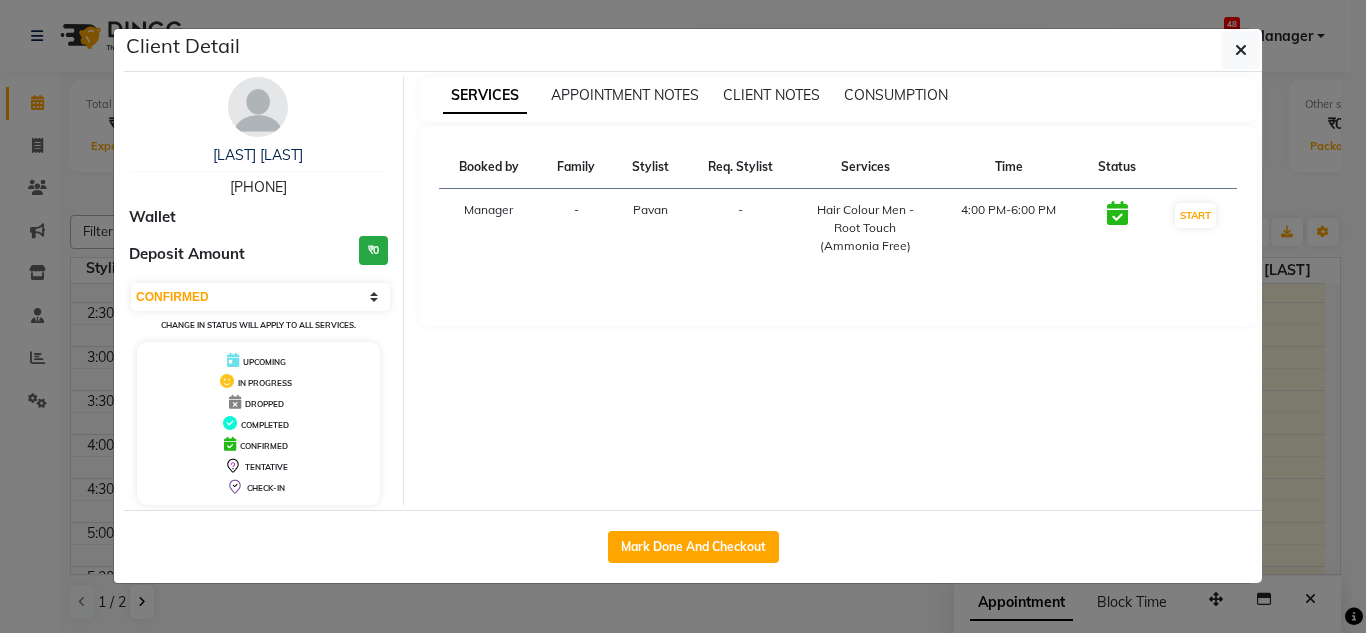 click on "Client Detail  [LAST] [LAST]   [PHONE] Wallet Deposit Amount  ₹0  Select IN SERVICE CONFIRMED TENTATIVE CHECK IN MARK DONE DROPPED UPCOMING Change in status will apply to all services. UPCOMING IN PROGRESS DROPPED COMPLETED CONFIRMED TENTATIVE CHECK-IN SERVICES APPOINTMENT NOTES CLIENT NOTES CONSUMPTION Booked by Family Stylist Req. Stylist Services Time Status  Manager  - [FIRST] [LAST] -  Hair Colour Men - Root Touch (Ammonia Free)   [TIME]-[TIME]   START   Mark Done And Checkout" 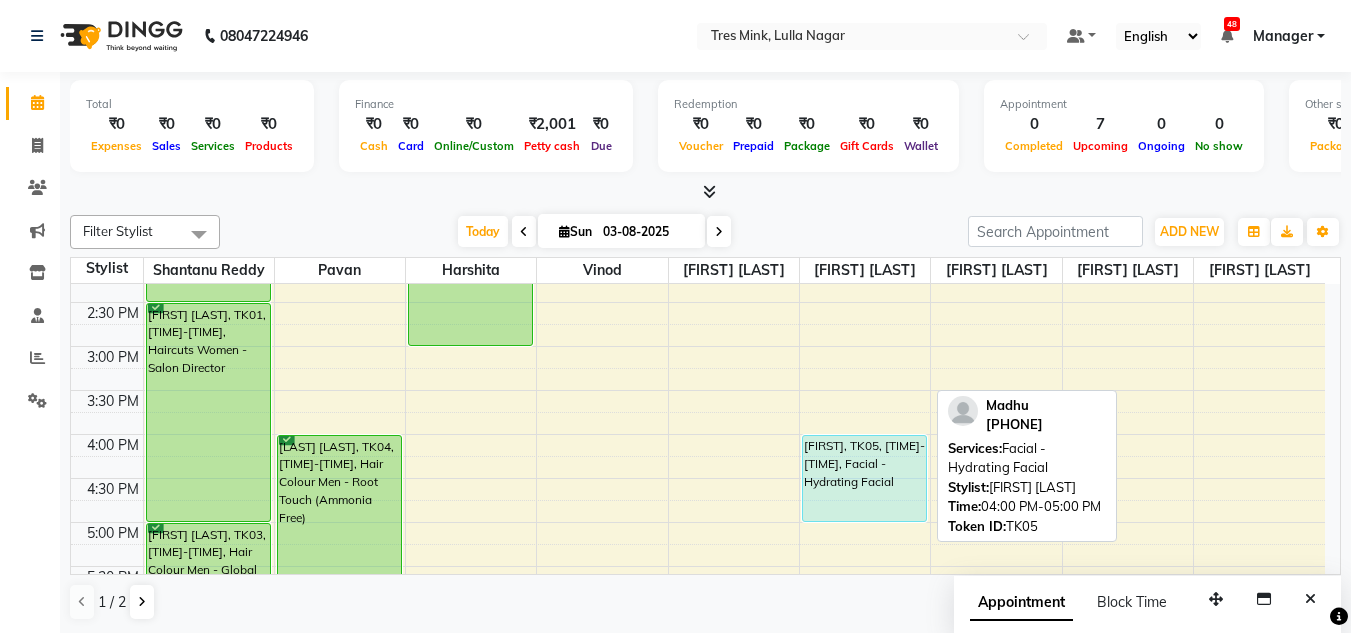 click on "[FIRST], TK05, [TIME]-[TIME], Facial - Hydrating Facial" at bounding box center [864, 478] 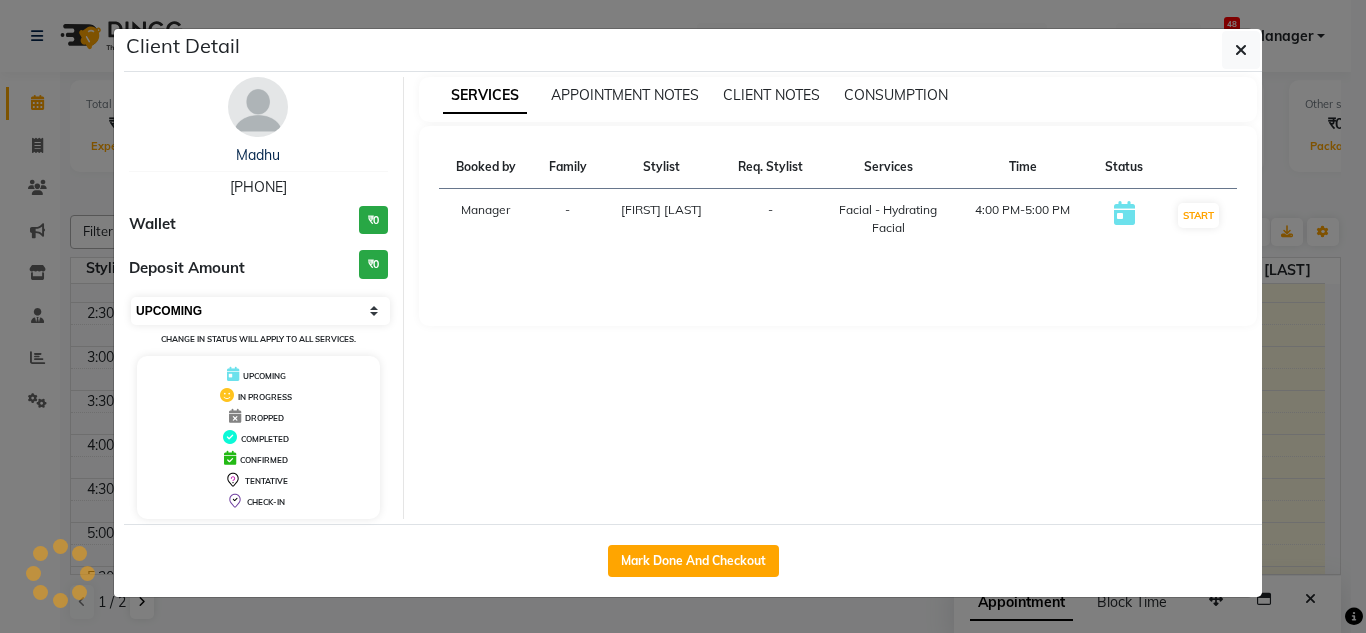 click on "Select IN SERVICE CONFIRMED TENTATIVE CHECK IN MARK DONE DROPPED UPCOMING" at bounding box center [260, 311] 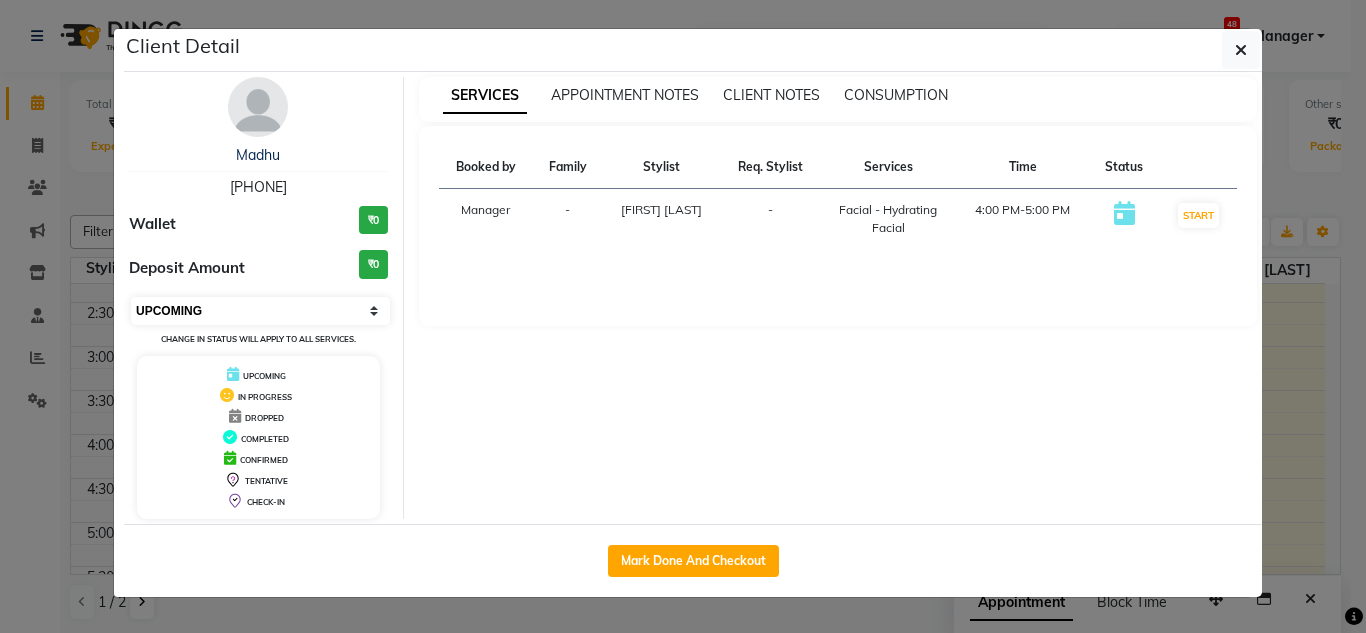 select on "7" 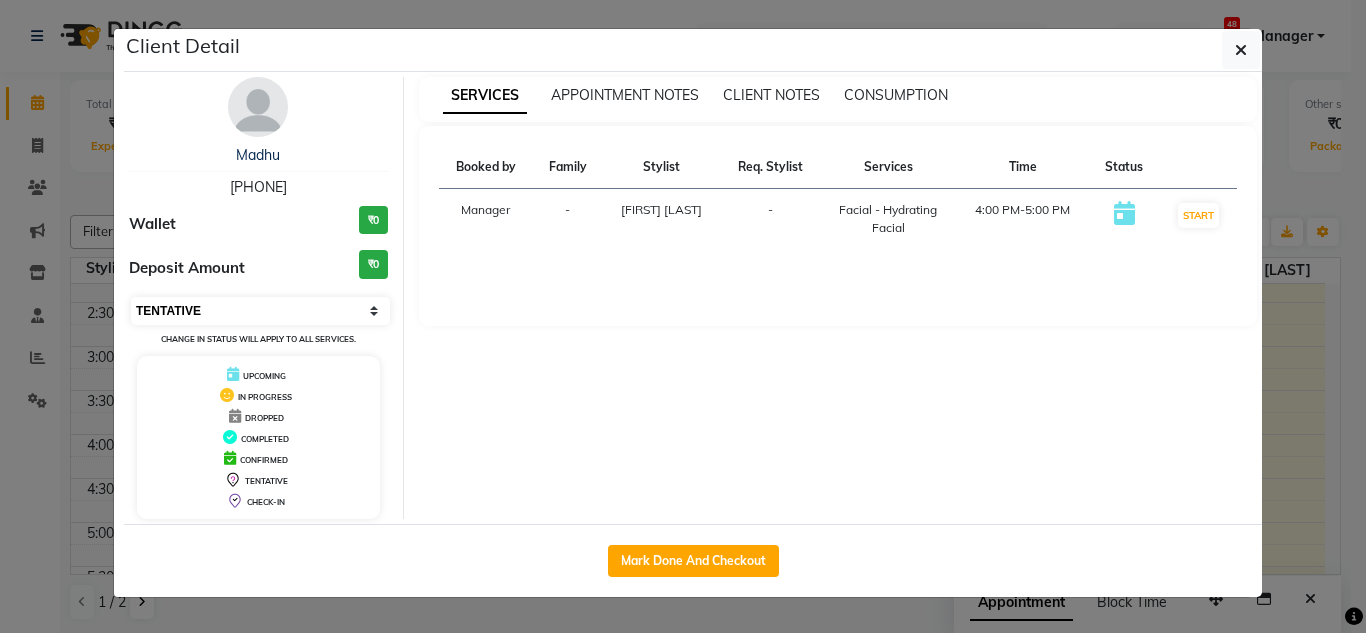 click on "Select IN SERVICE CONFIRMED TENTATIVE CHECK IN MARK DONE DROPPED UPCOMING" at bounding box center (260, 311) 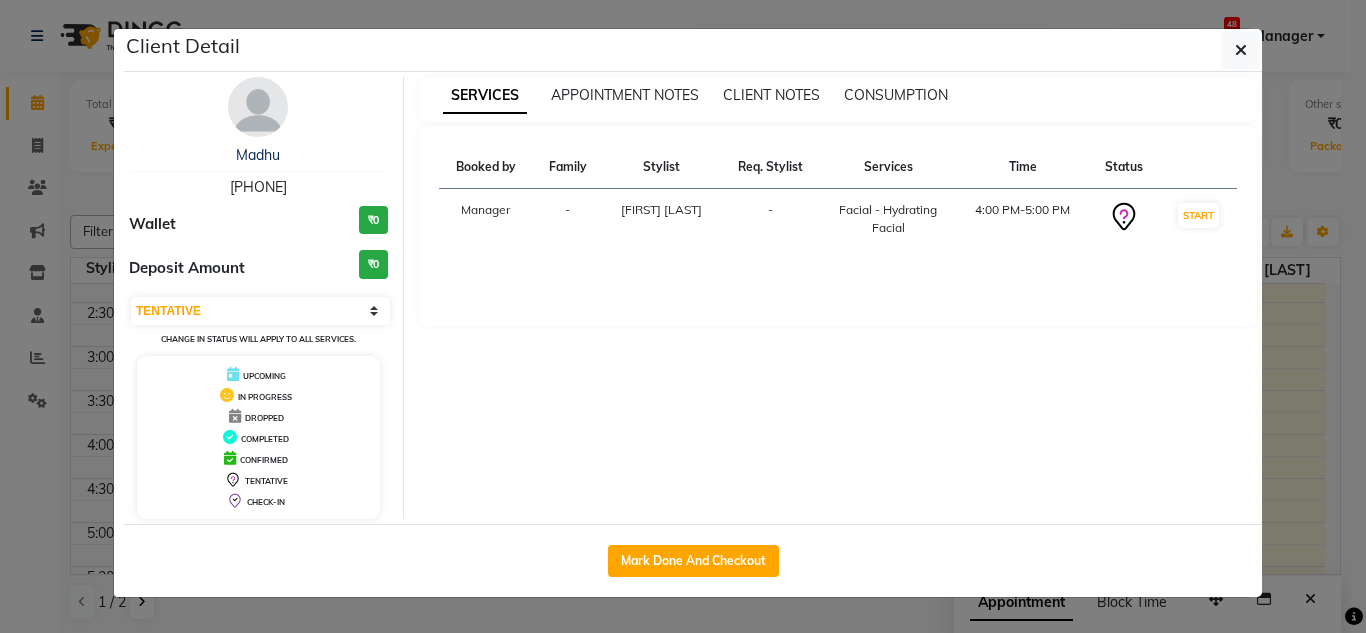 click on "Client Detail  [FIRST] [LAST]    [PHONE] Wallet ₹0 Deposit Amount  ₹0  Select IN SERVICE CONFIRMED TENTATIVE CHECK IN MARK DONE DROPPED UPCOMING Change in status will apply to all services. UPCOMING IN PROGRESS DROPPED COMPLETED CONFIRMED TENTATIVE CHECK-IN SERVICES APPOINTMENT NOTES CLIENT NOTES CONSUMPTION Booked by Family Stylist Req. Stylist Services Time Status  Manager  - [FIRST] [LAST] -  Facial - Hydrating Facial   [TIME]-[TIME]   START   Mark Done And Checkout" 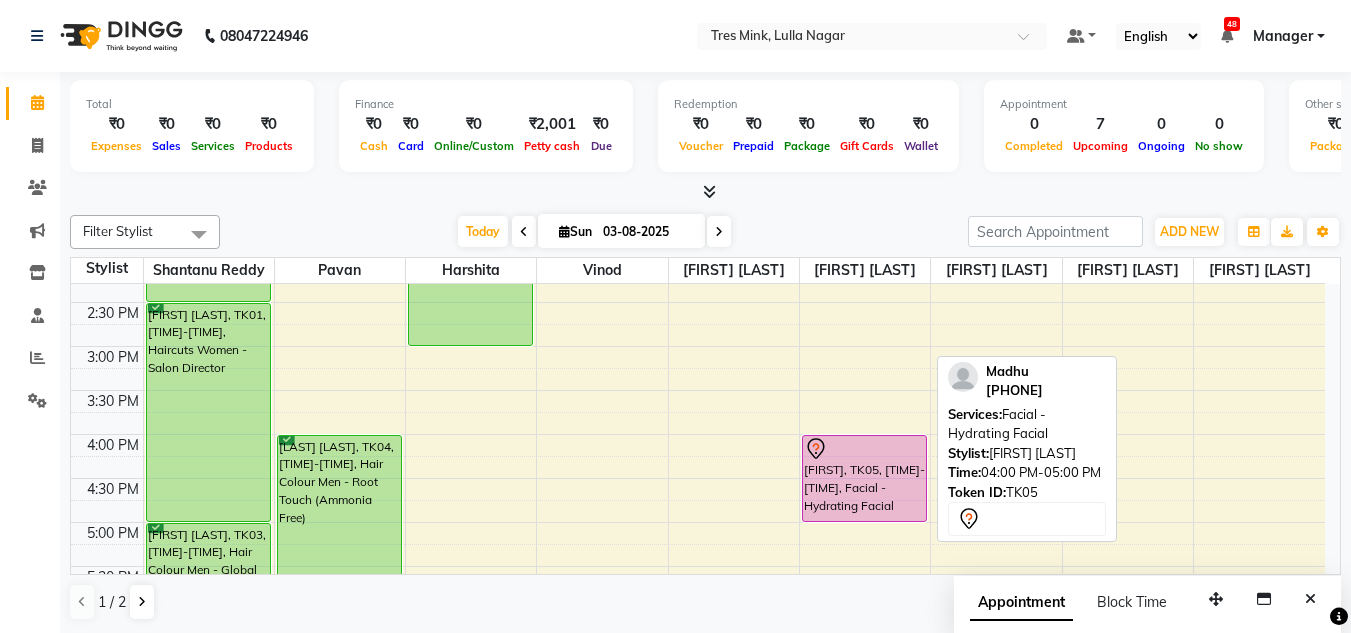 scroll, scrollTop: 653, scrollLeft: 0, axis: vertical 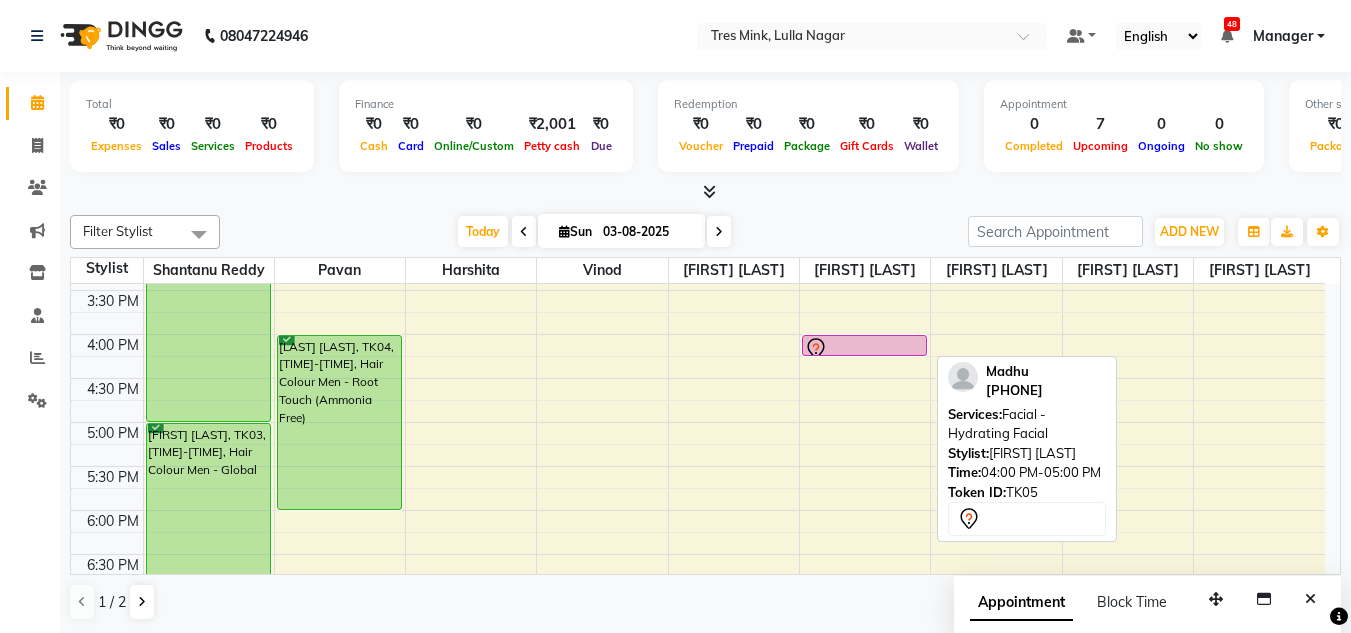 drag, startPoint x: 869, startPoint y: 417, endPoint x: 863, endPoint y: 349, distance: 68.26419 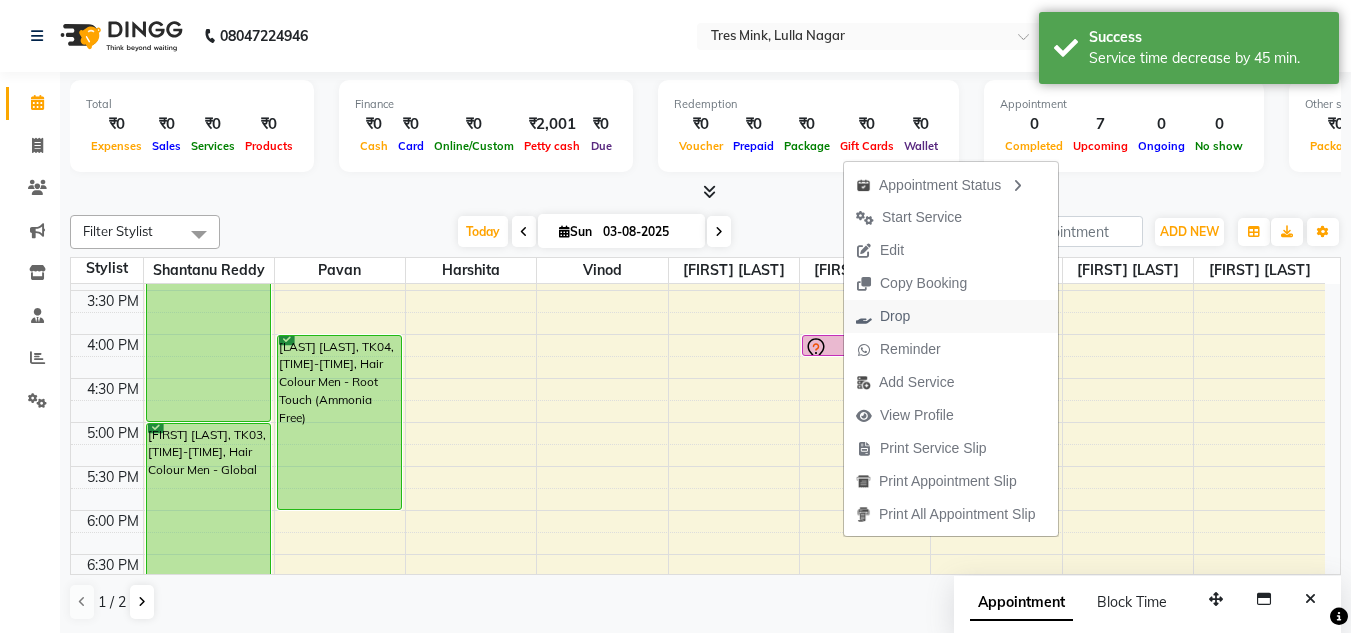 click on "Drop" at bounding box center (951, 316) 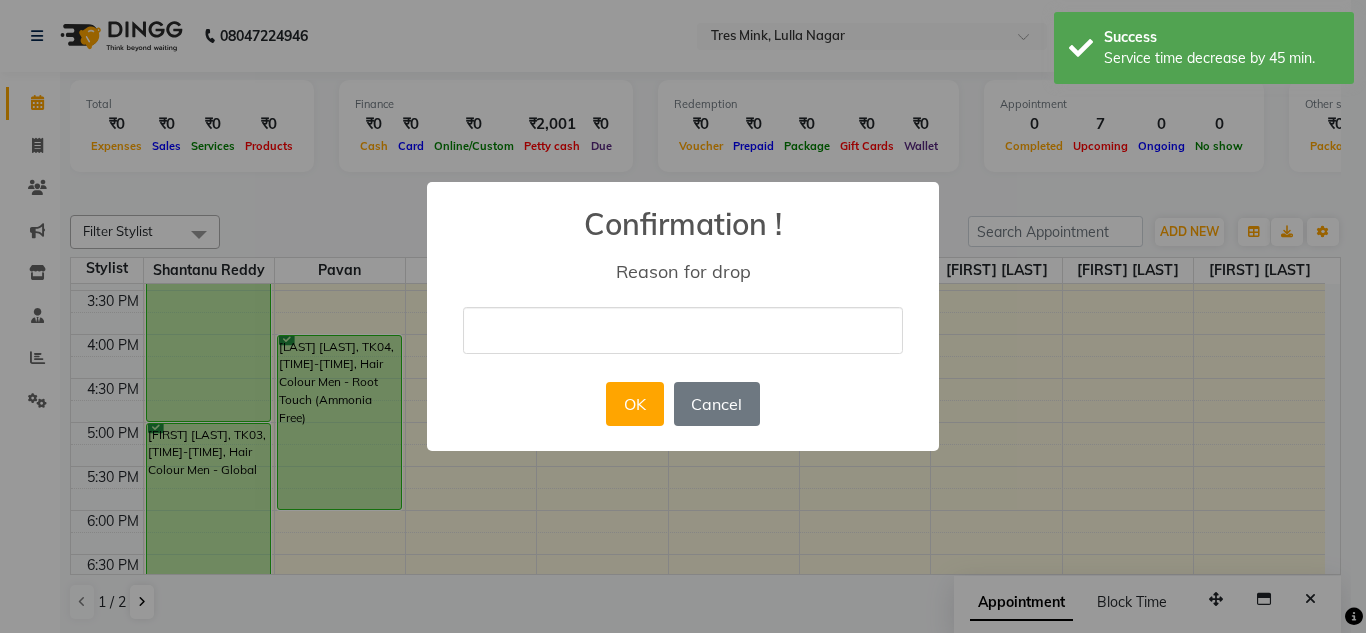 click at bounding box center (683, 330) 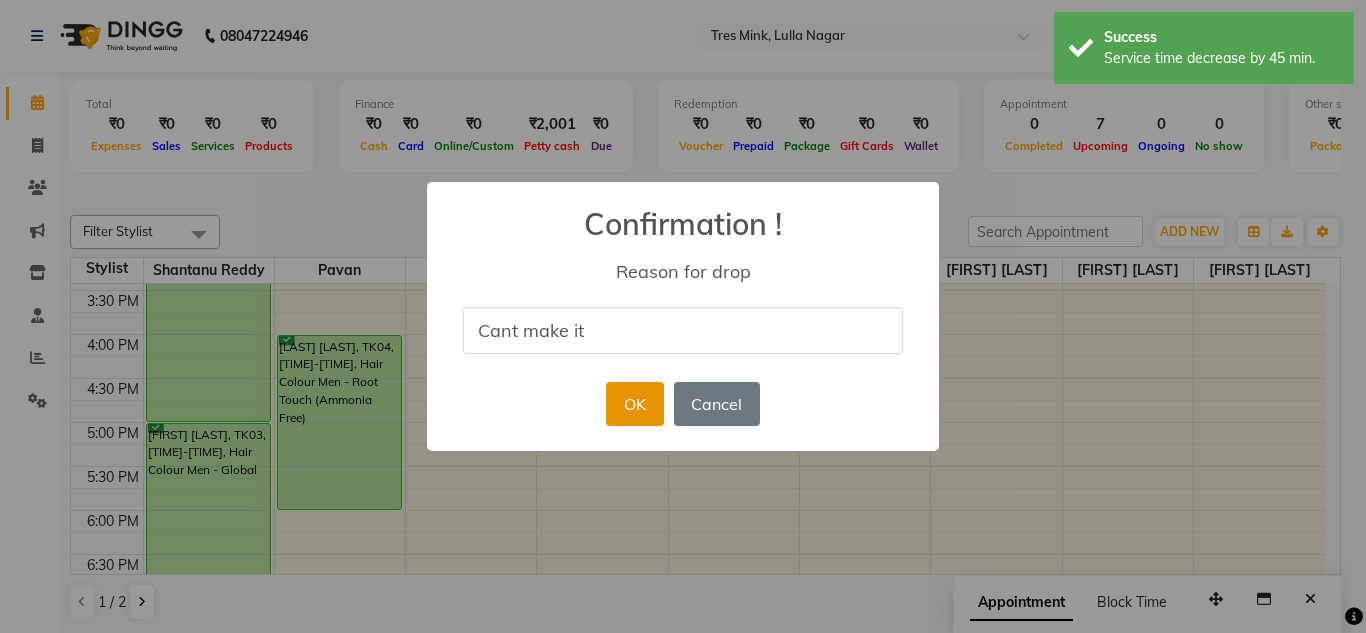 click on "OK" at bounding box center [634, 404] 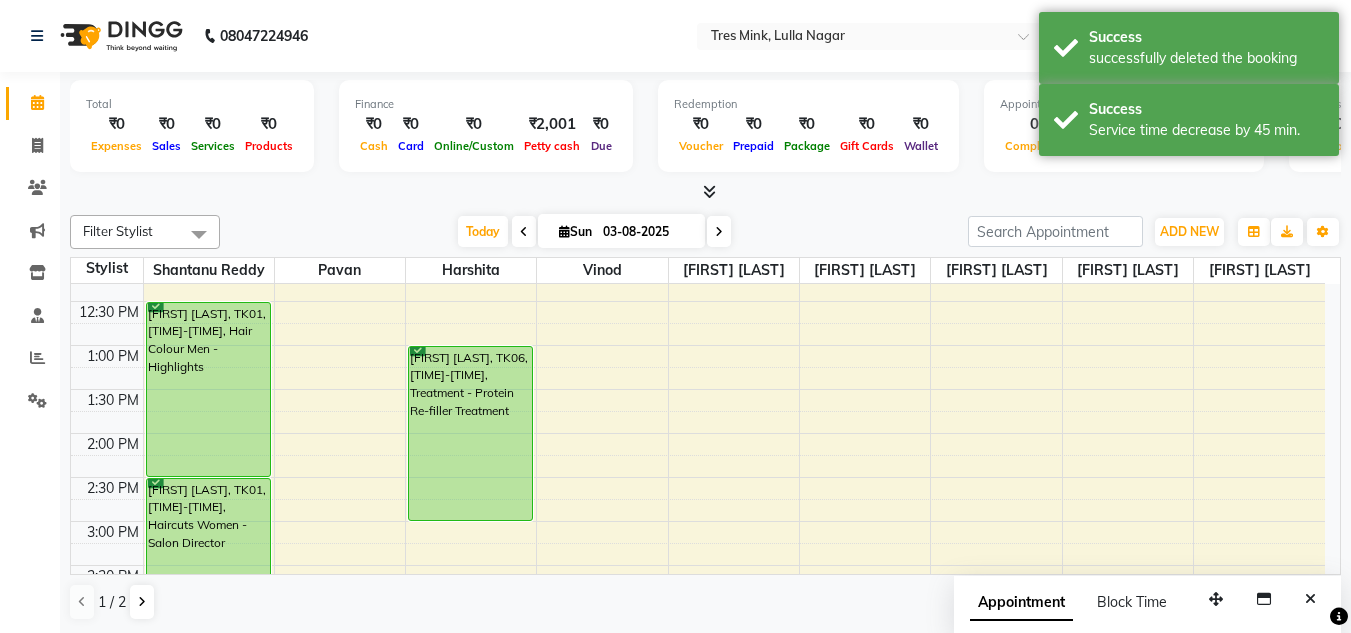 scroll, scrollTop: 353, scrollLeft: 0, axis: vertical 